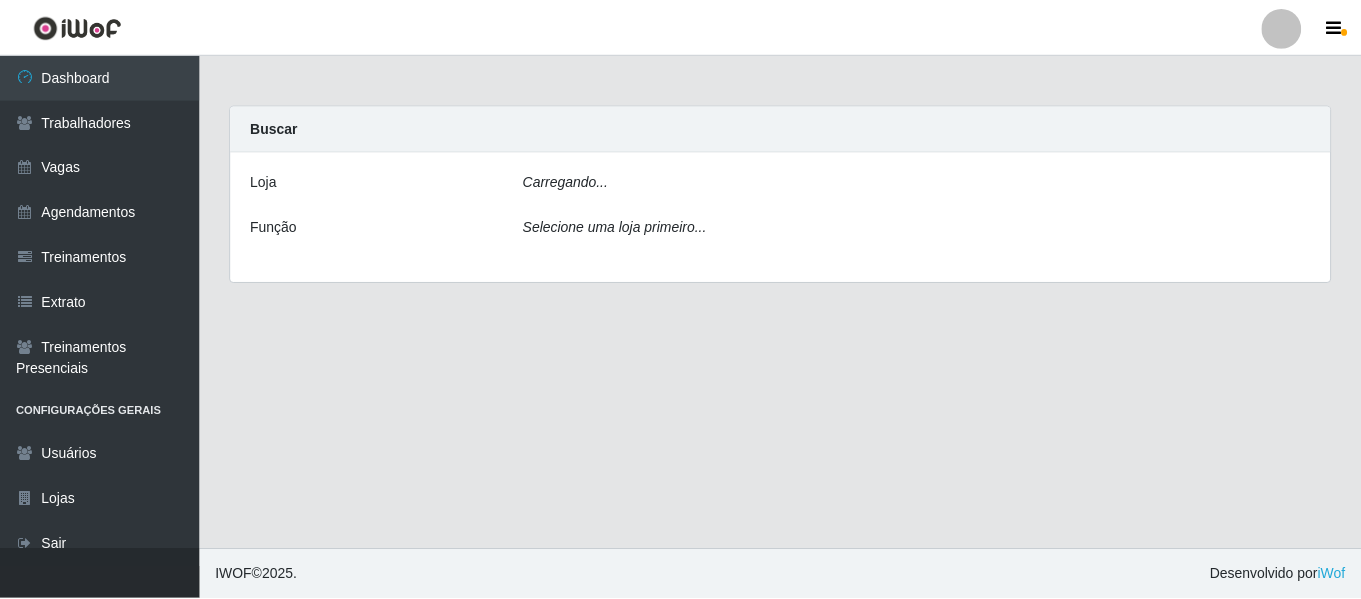 scroll, scrollTop: 0, scrollLeft: 0, axis: both 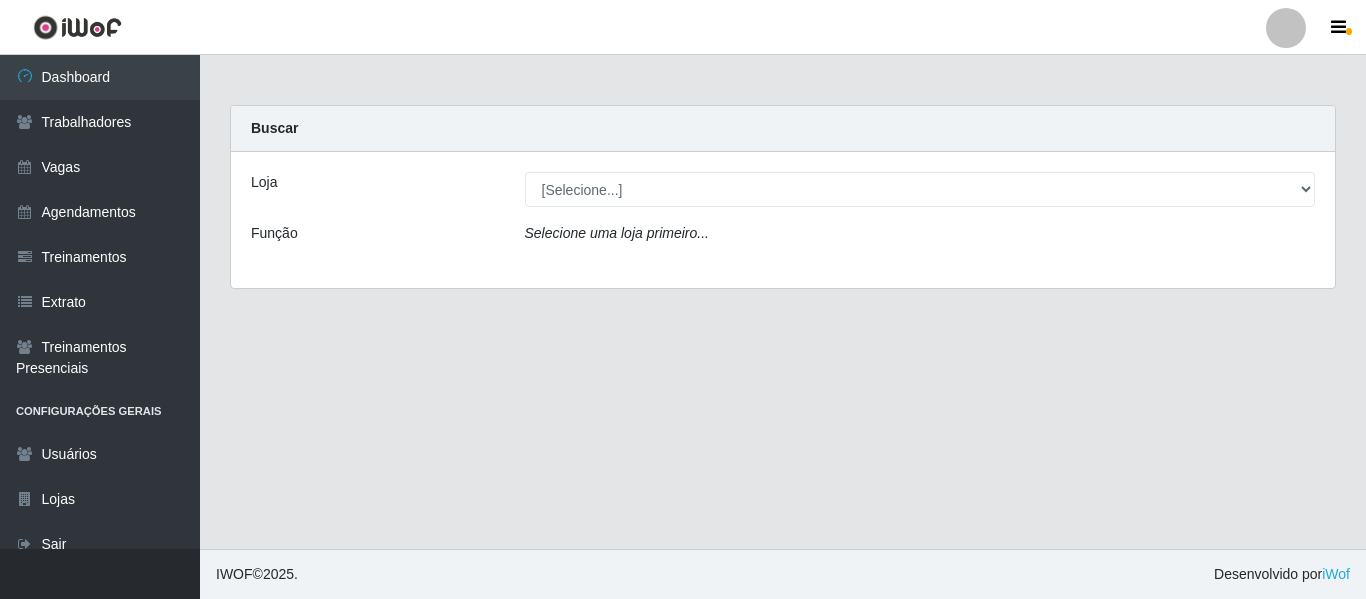 click at bounding box center [1286, 28] 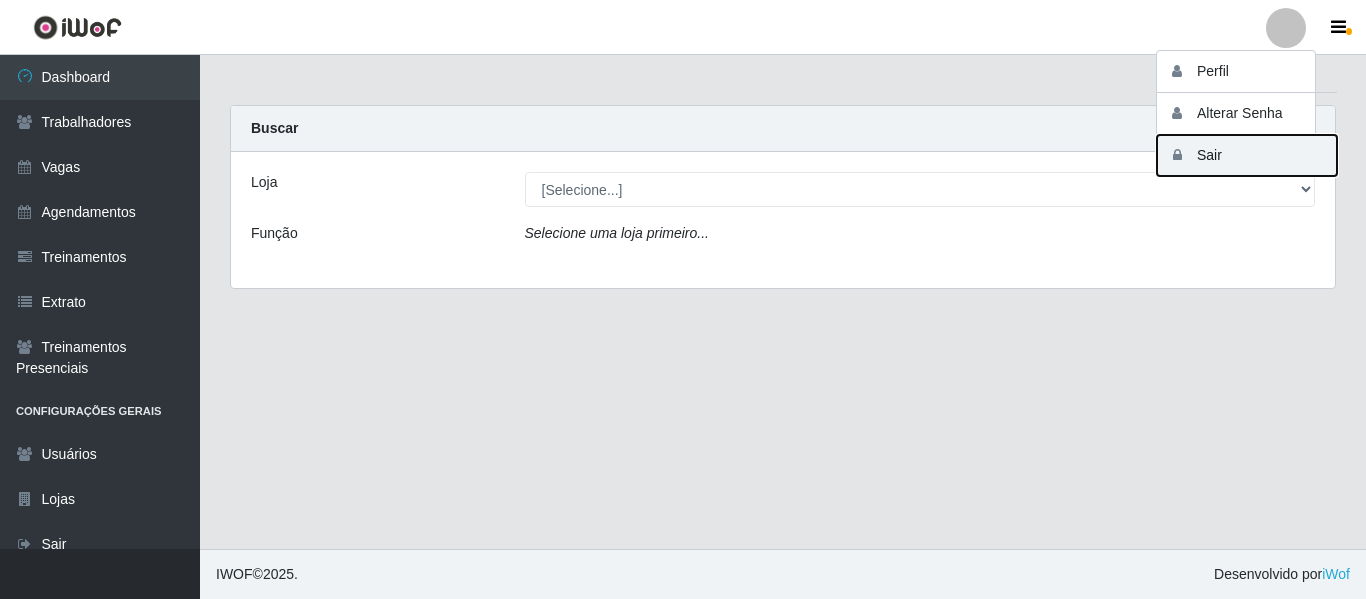click on "Sair" at bounding box center [1247, 155] 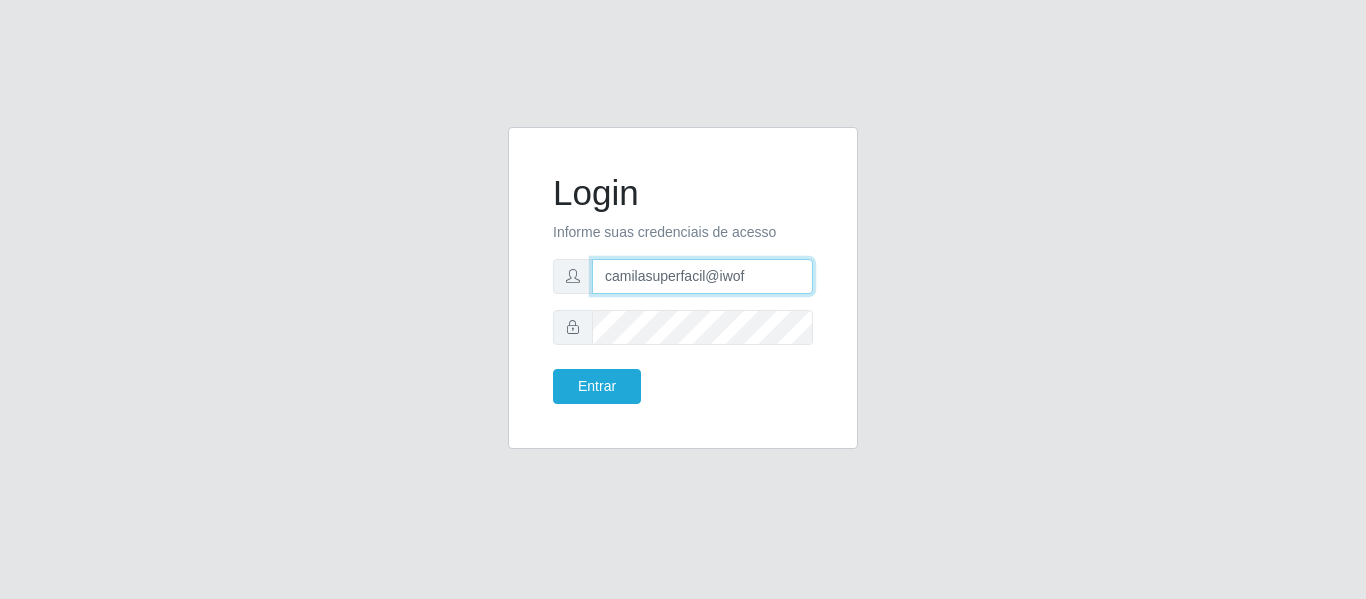 click on "camilasuperfacil@iwof" at bounding box center (702, 276) 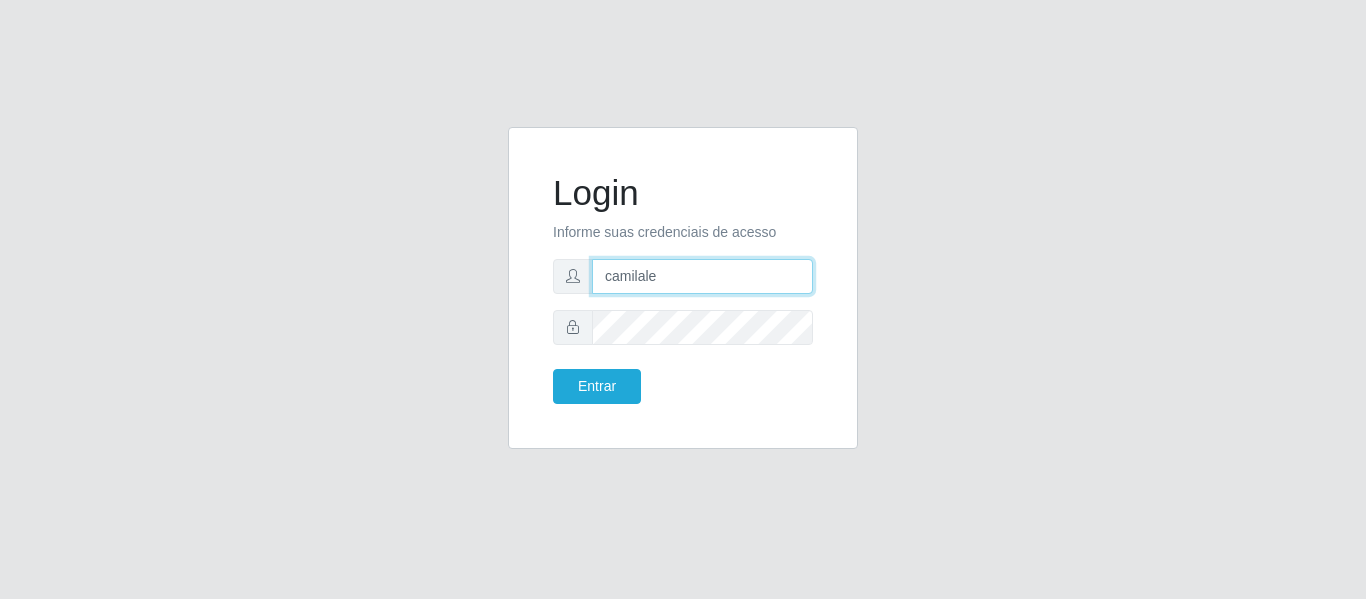 type on "camilaleite@clan" 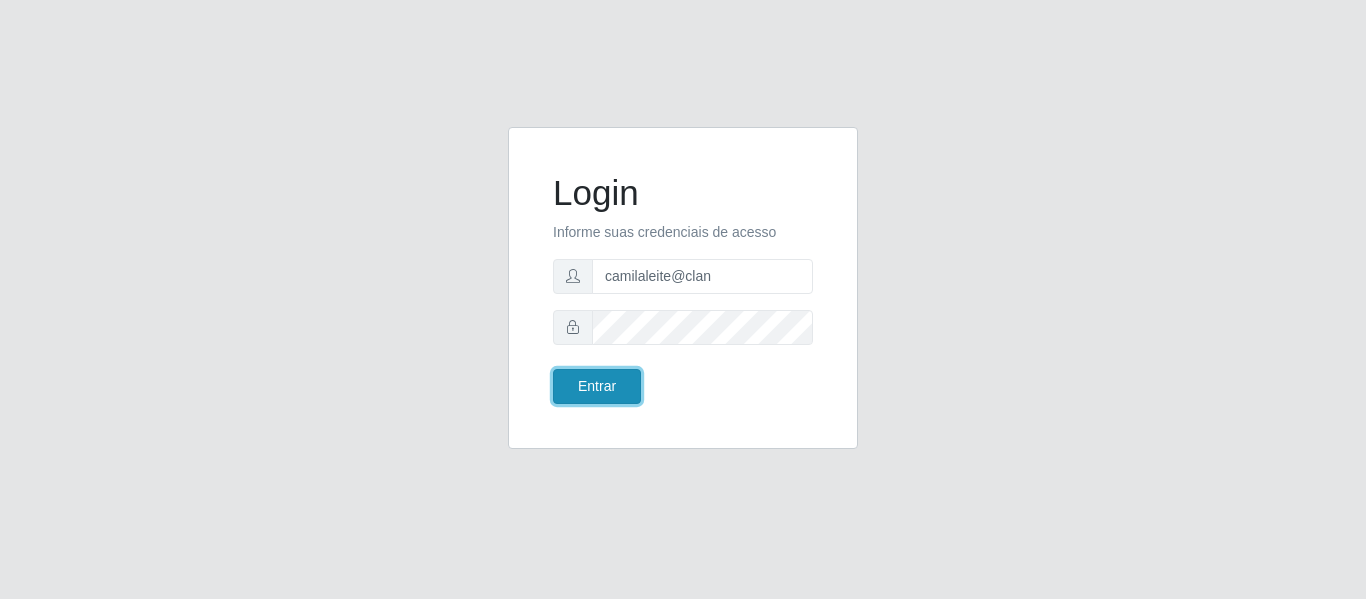 click on "Entrar" at bounding box center (597, 386) 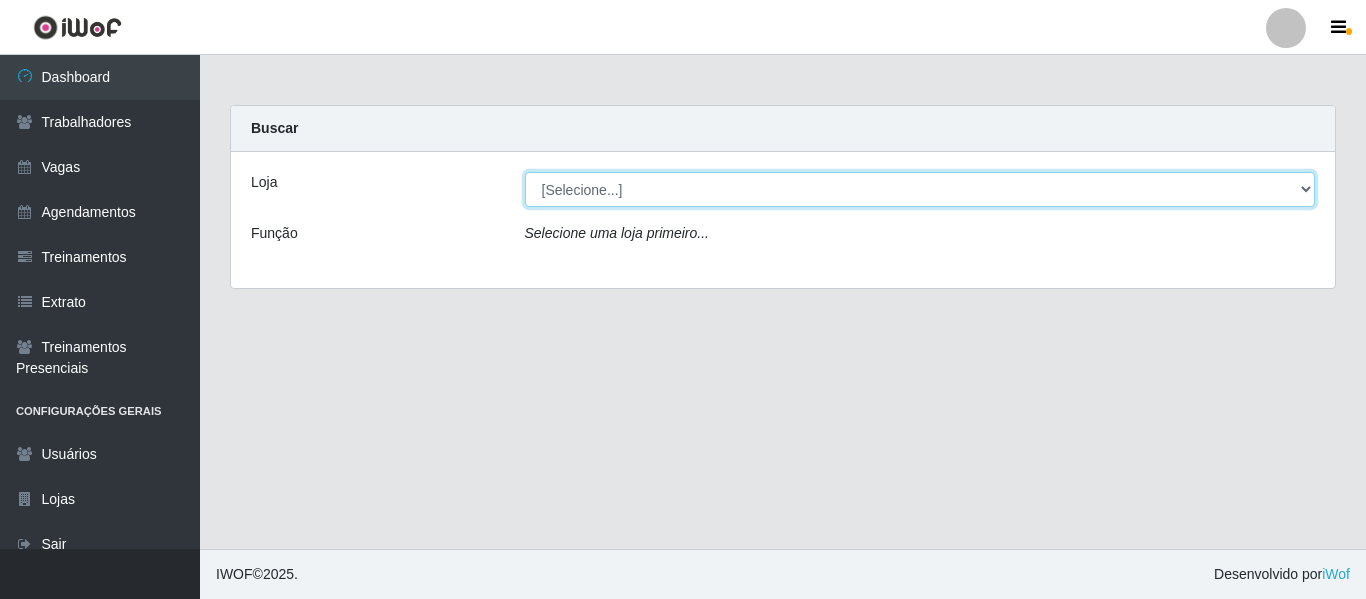 click on "[Selecione...] Leite Clan - [GEOGRAPHIC_DATA]" at bounding box center (920, 189) 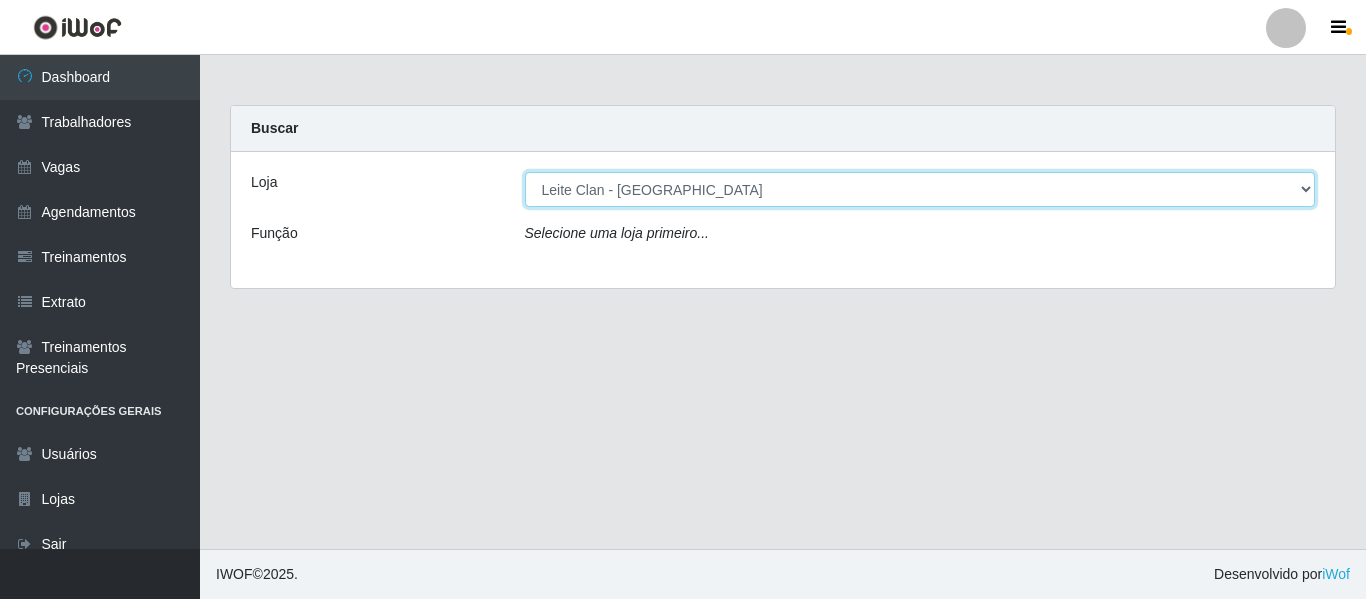 click on "[Selecione...] Leite Clan - [GEOGRAPHIC_DATA]" at bounding box center [920, 189] 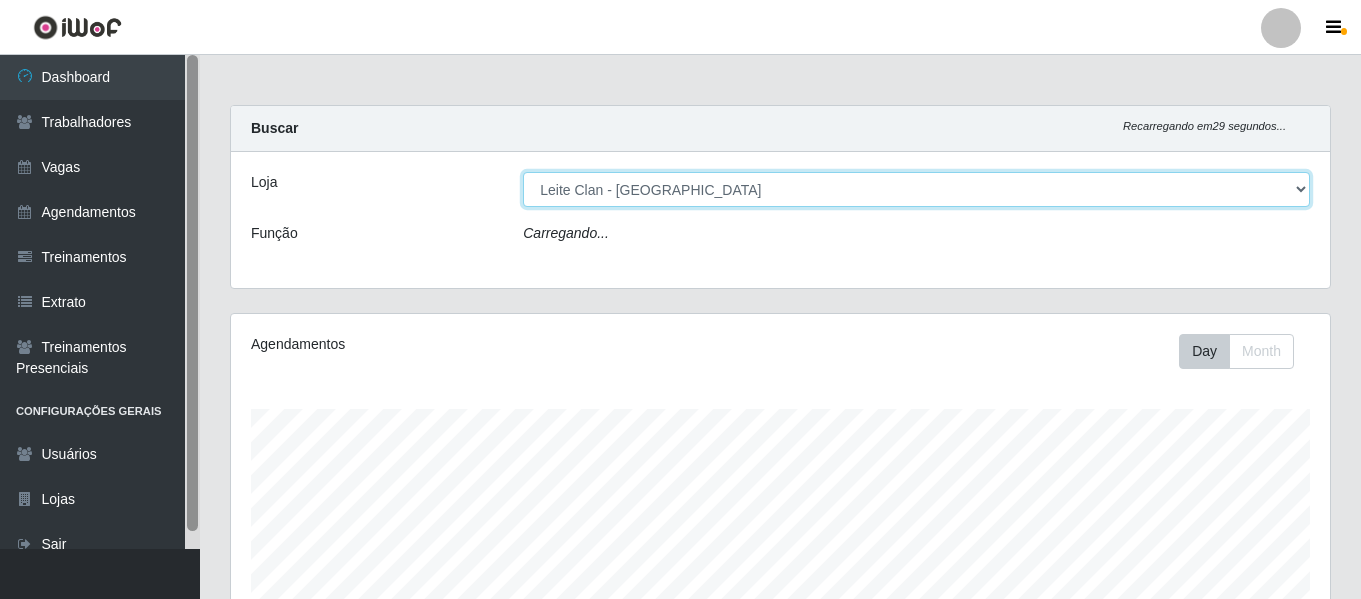 scroll, scrollTop: 999585, scrollLeft: 998901, axis: both 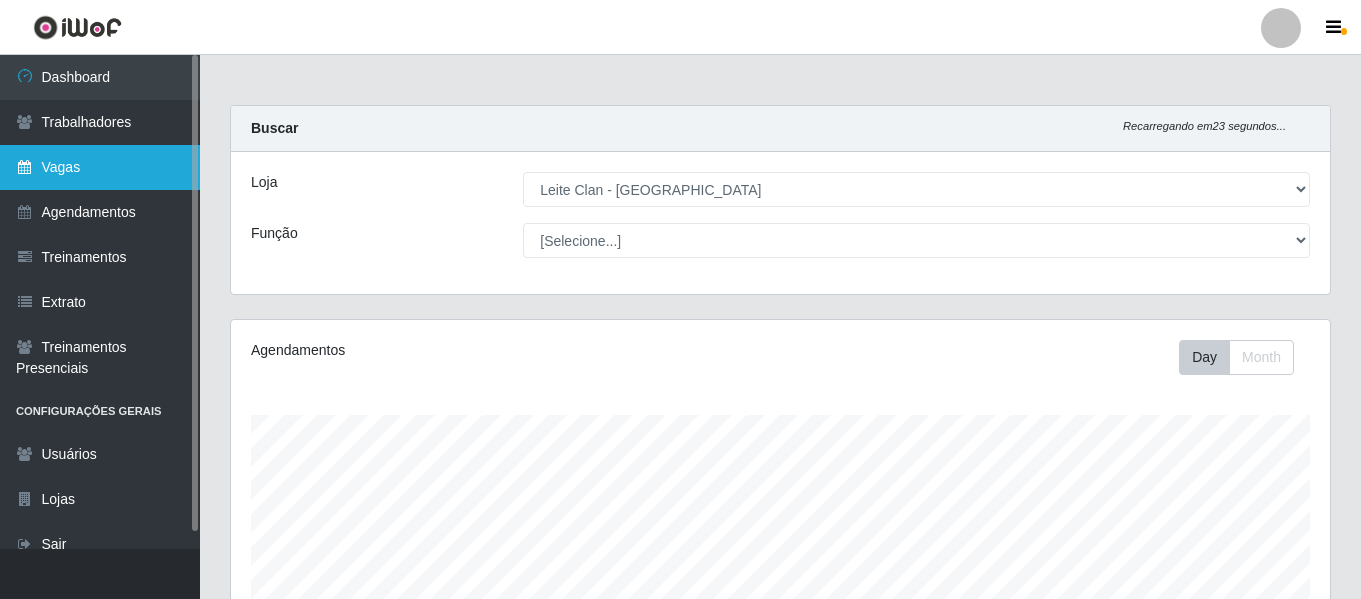 click on "Vagas" at bounding box center [100, 167] 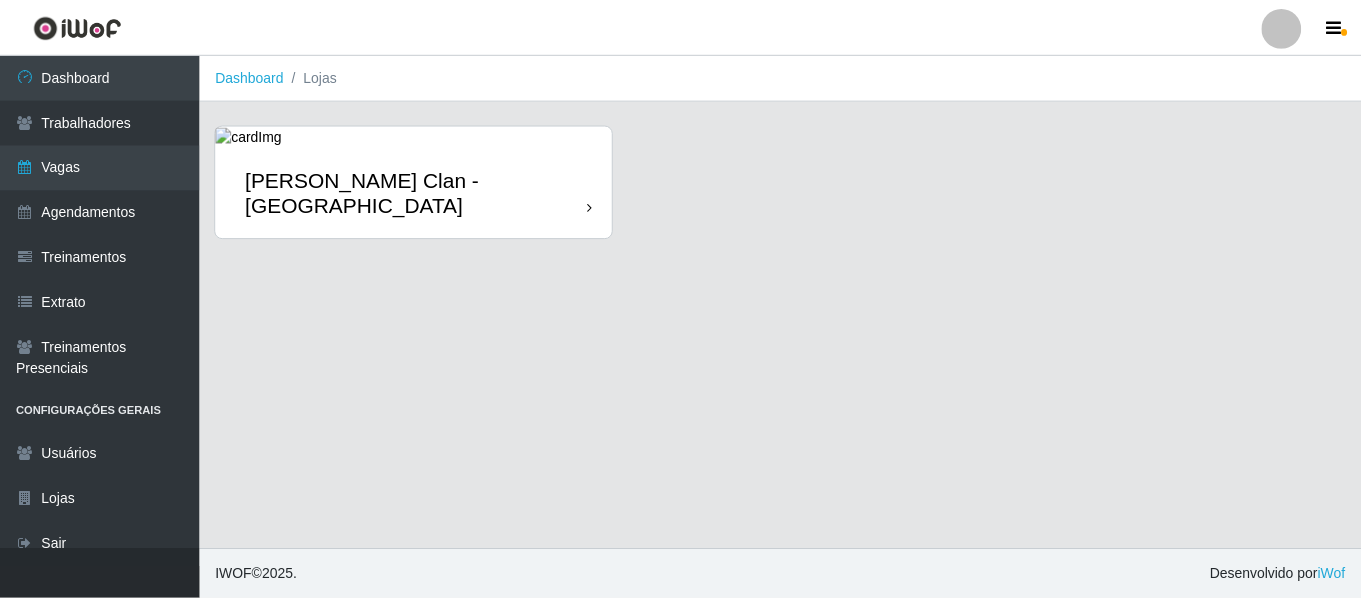 scroll, scrollTop: 0, scrollLeft: 0, axis: both 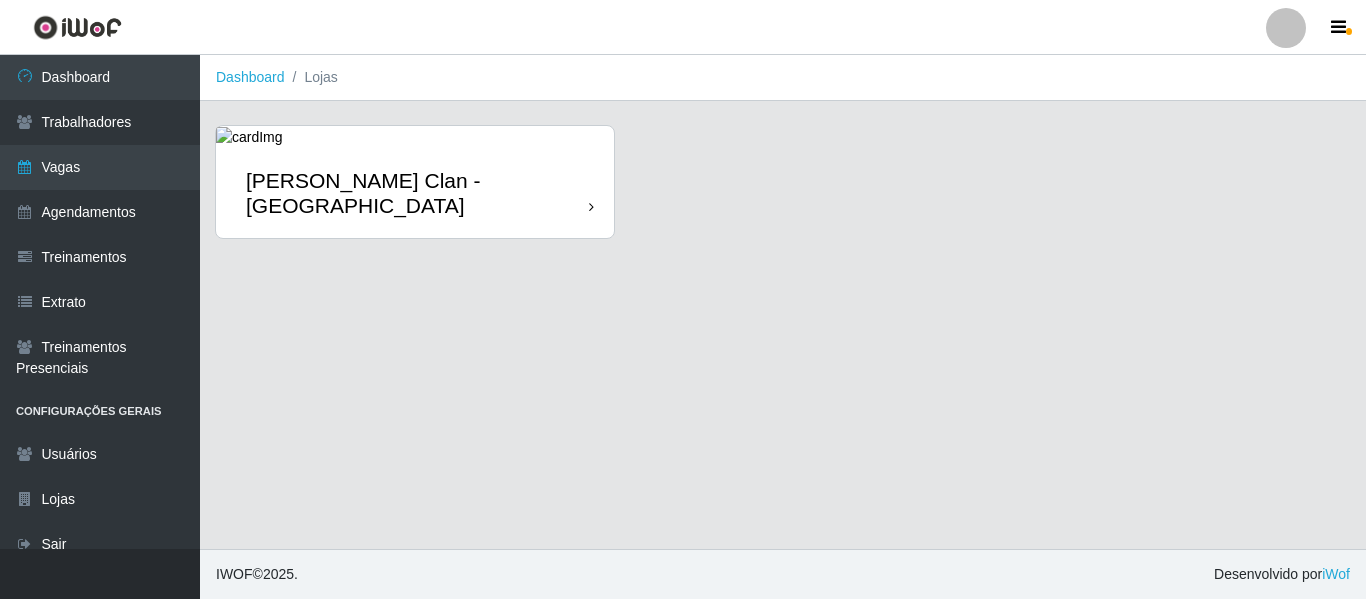 click on "Leite Clan - [GEOGRAPHIC_DATA]" at bounding box center (415, 193) 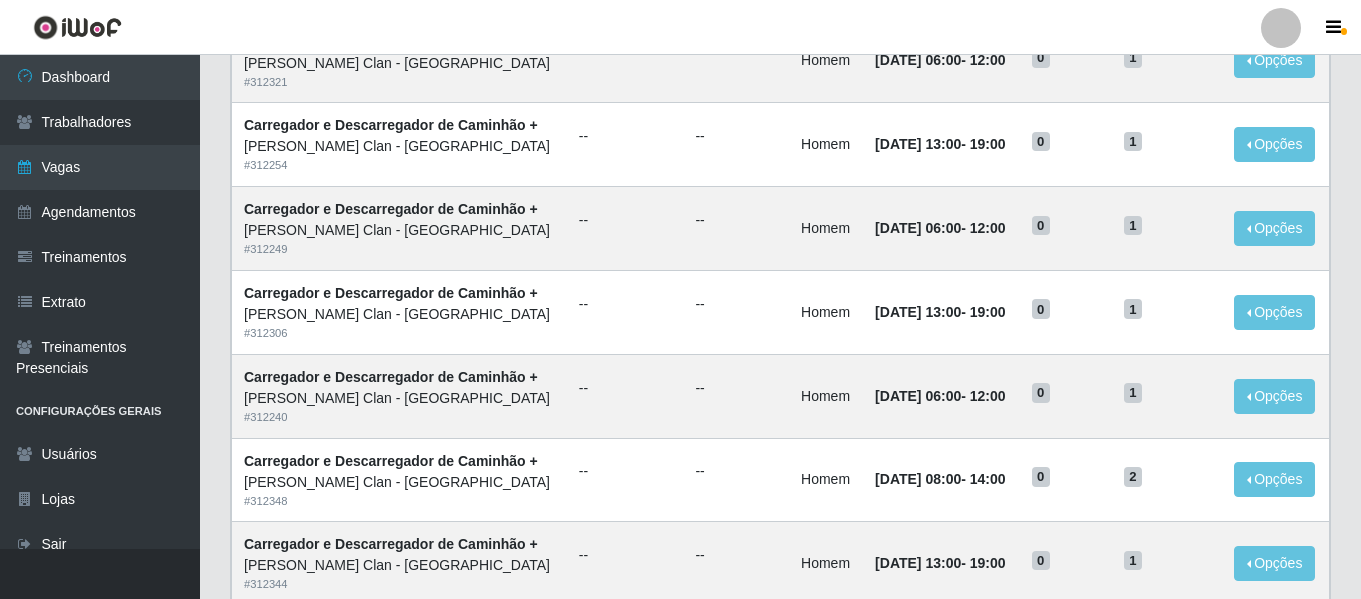 scroll, scrollTop: 296, scrollLeft: 0, axis: vertical 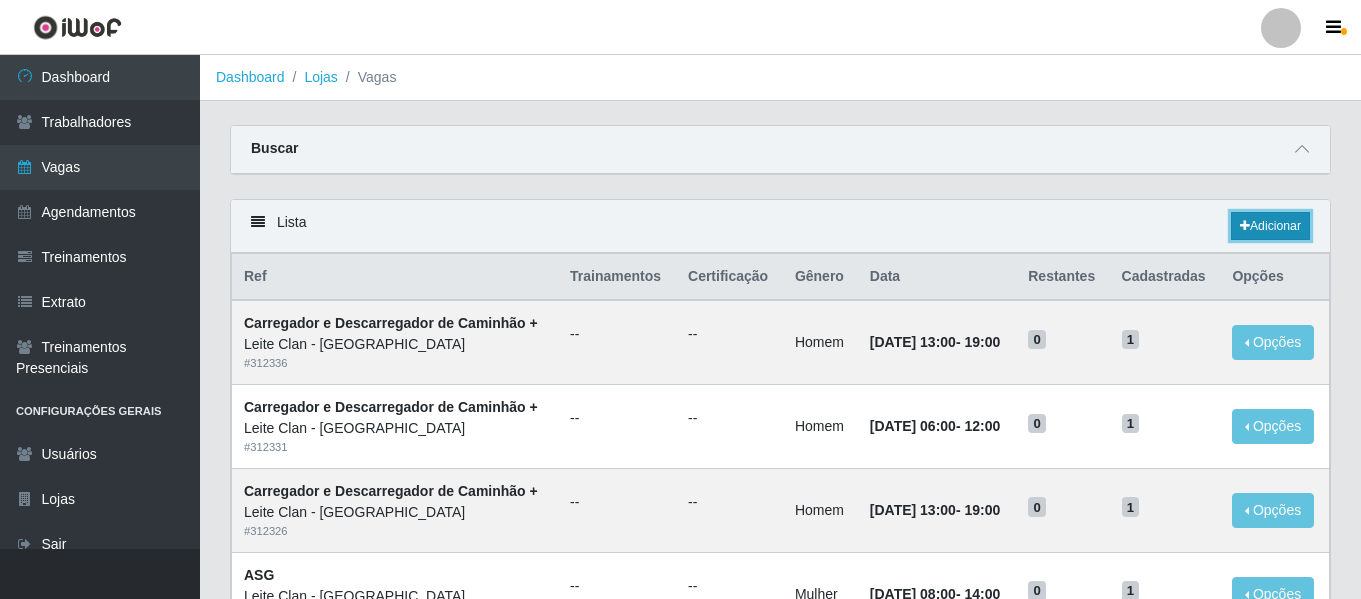 click on "Adicionar" at bounding box center (1270, 226) 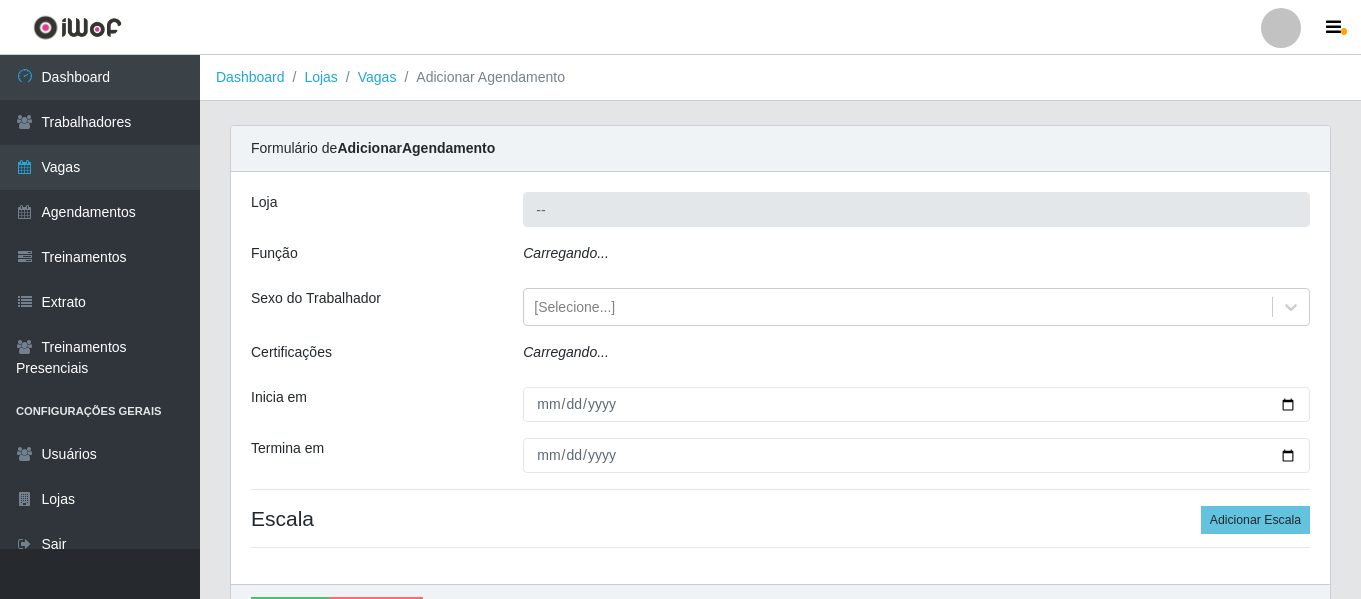 type on "Leite Clan - [GEOGRAPHIC_DATA]" 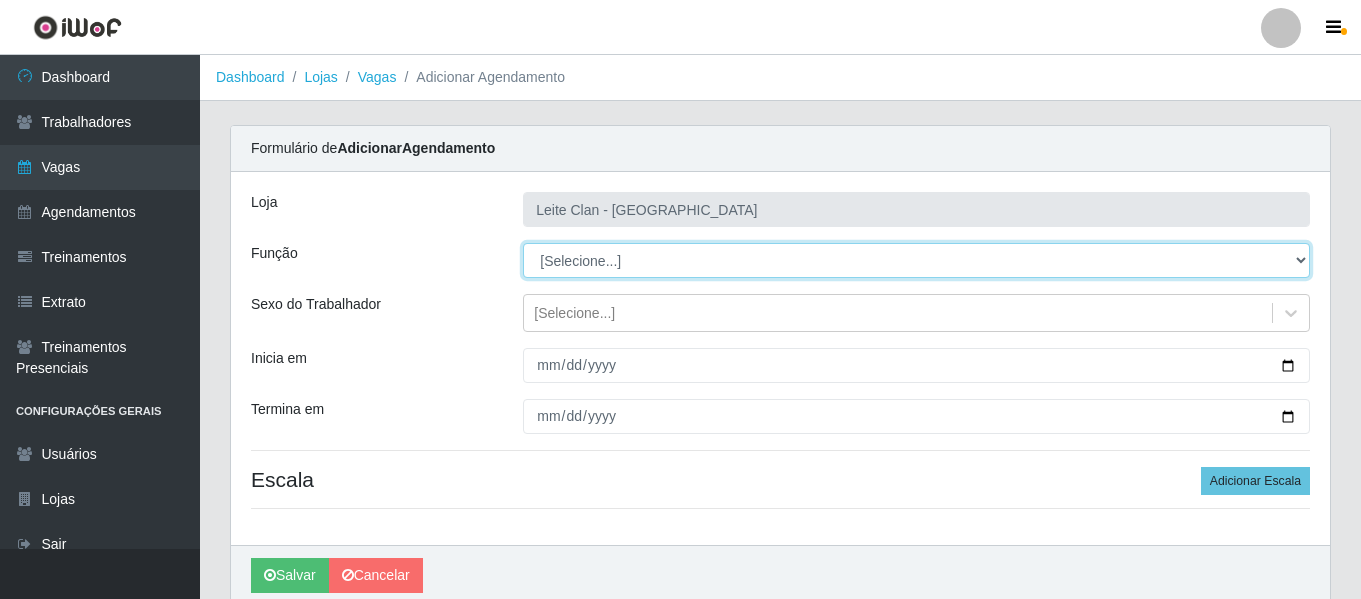 click on "[Selecione...] ASG ASG + Carregador e Descarregador de Caminhão Carregador e Descarregador de Caminhão + Carregador e Descarregador de Caminhão ++" at bounding box center [916, 260] 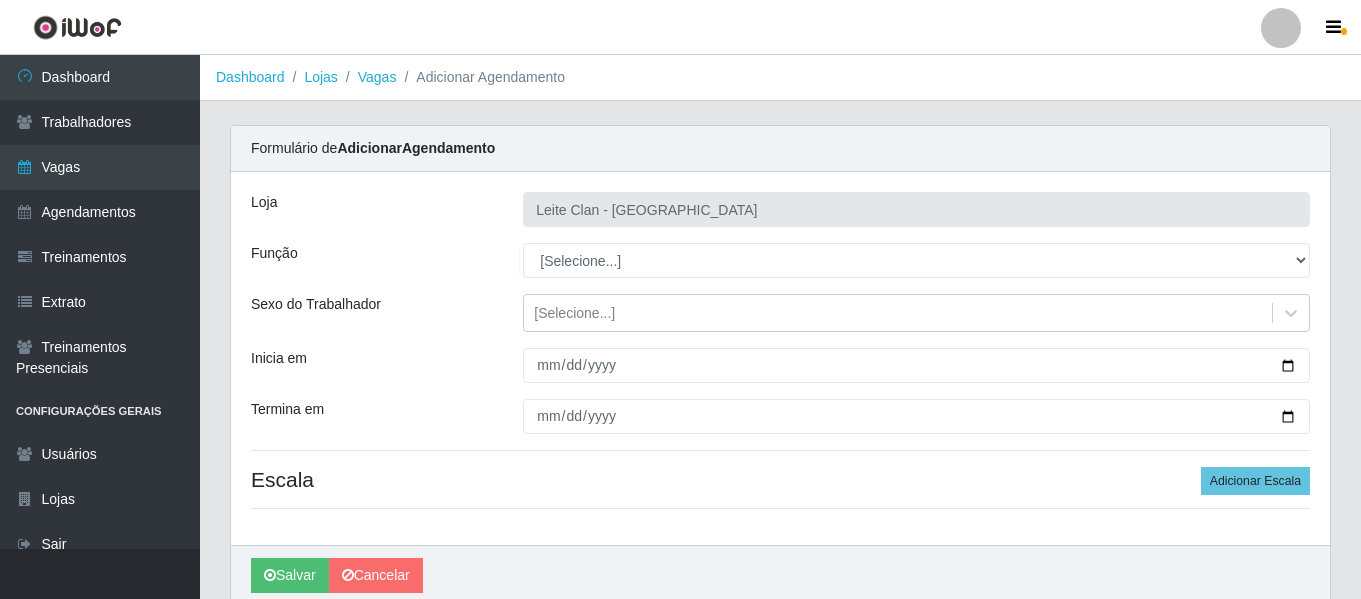 click on "Loja" at bounding box center [372, 209] 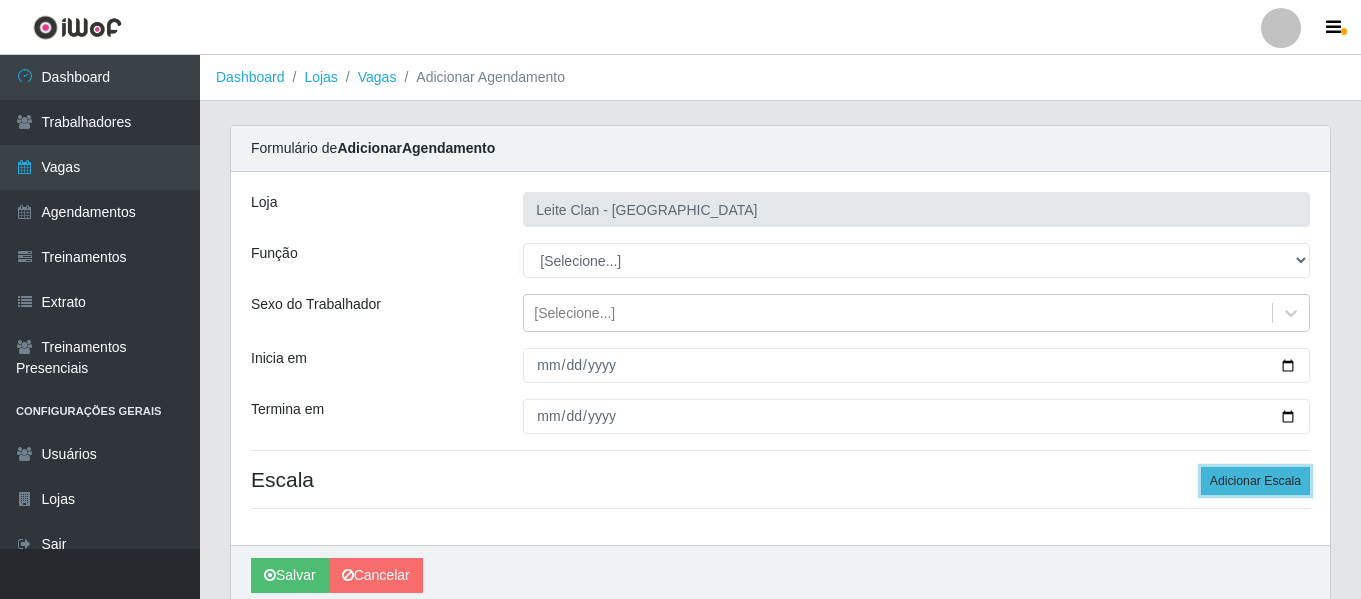click on "Adicionar Escala" at bounding box center (1255, 481) 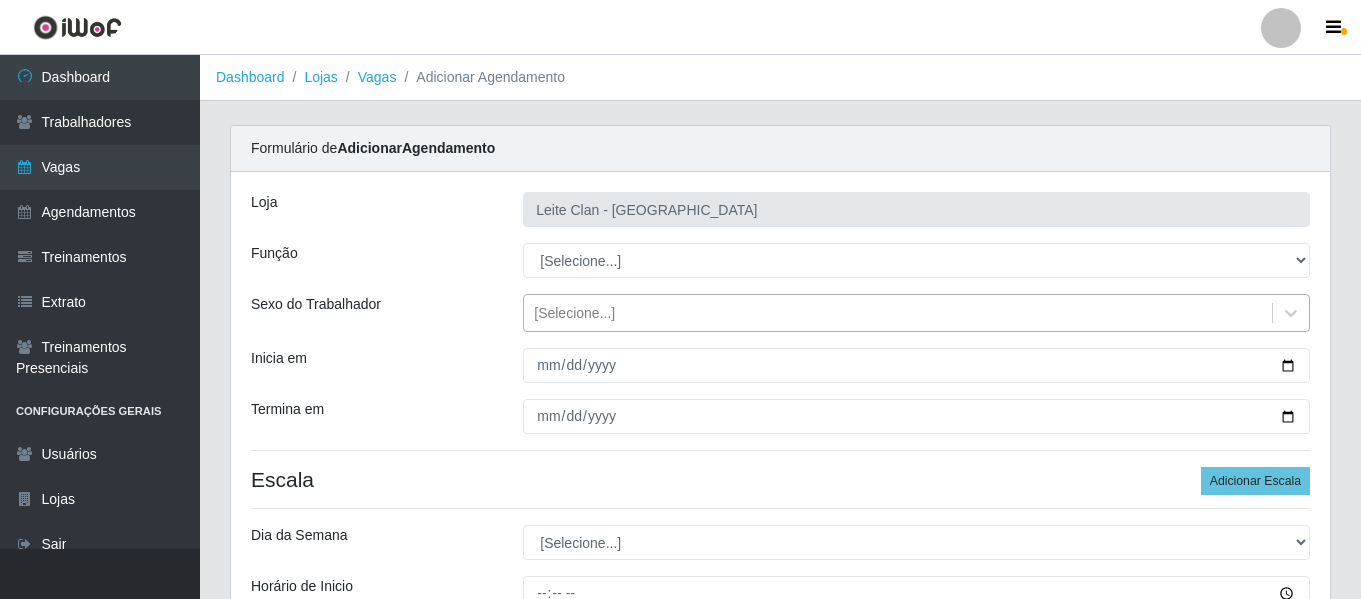 click on "[Selecione...]" at bounding box center (574, 313) 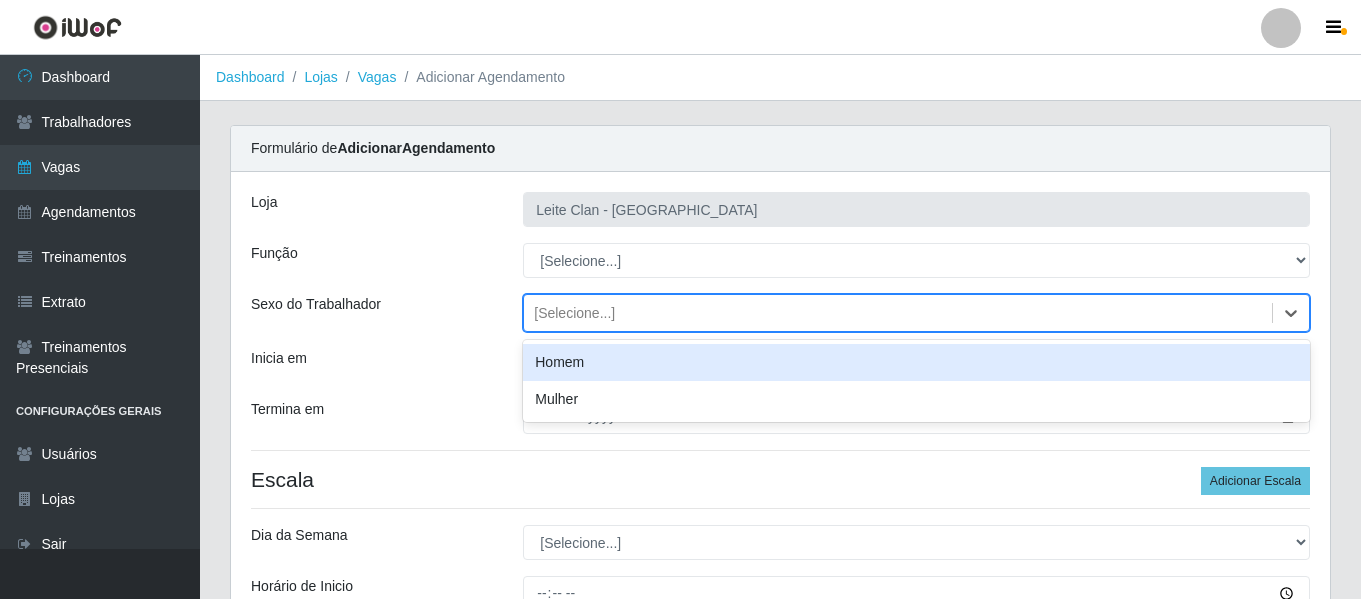 click on "Homem" at bounding box center (916, 362) 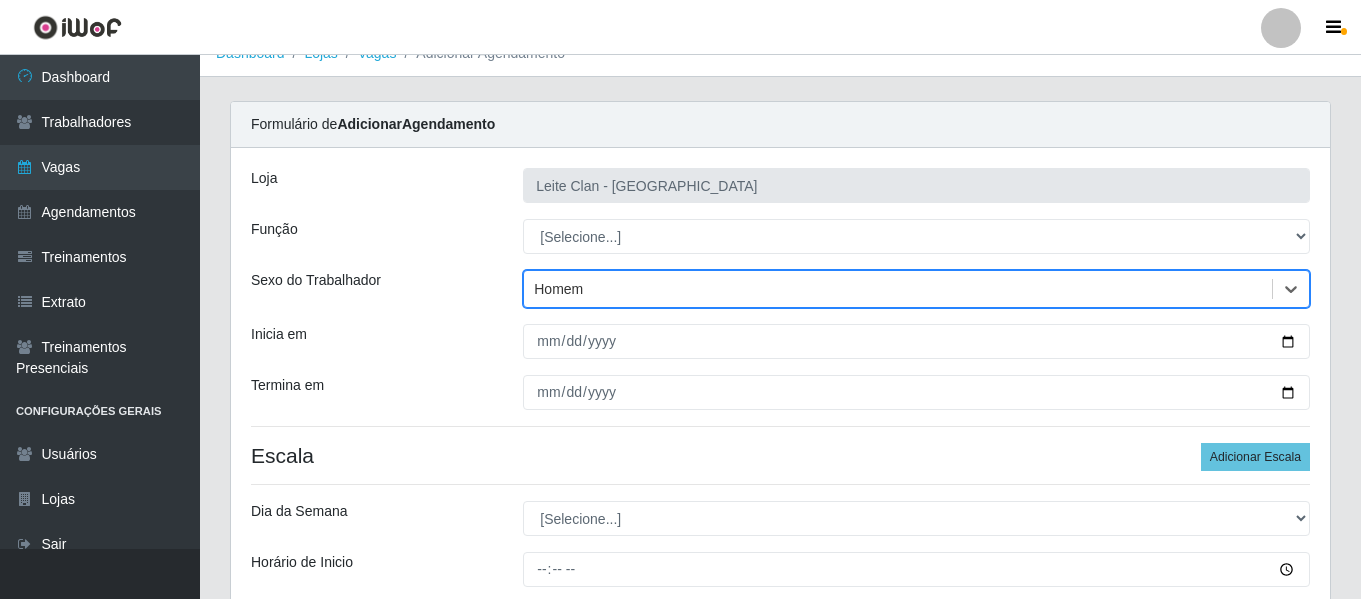 scroll, scrollTop: 2, scrollLeft: 0, axis: vertical 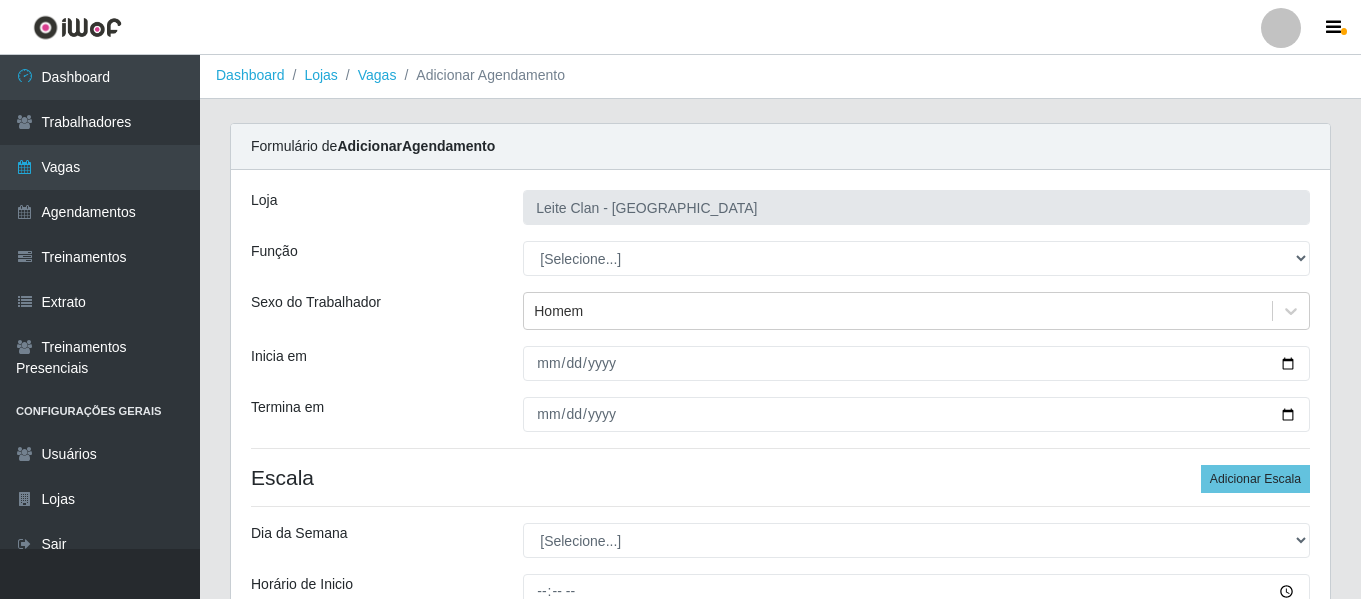 click on "Termina em" at bounding box center (372, 414) 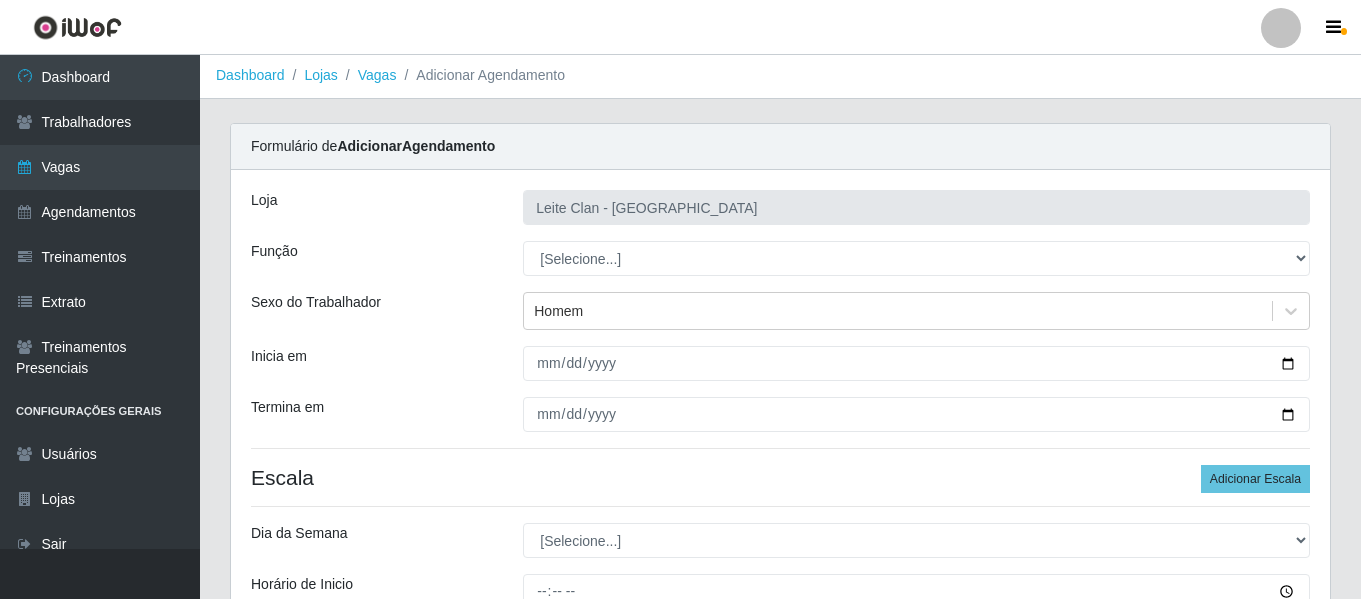 click on "Função" at bounding box center (372, 258) 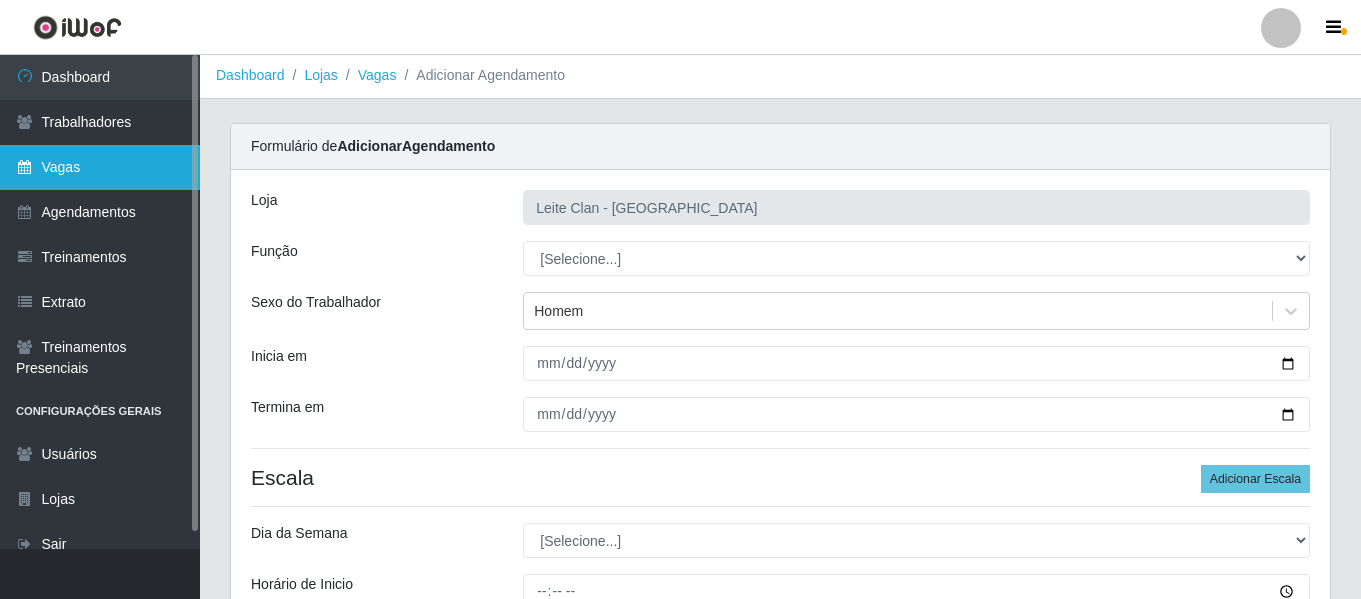 click on "Vagas" at bounding box center [100, 167] 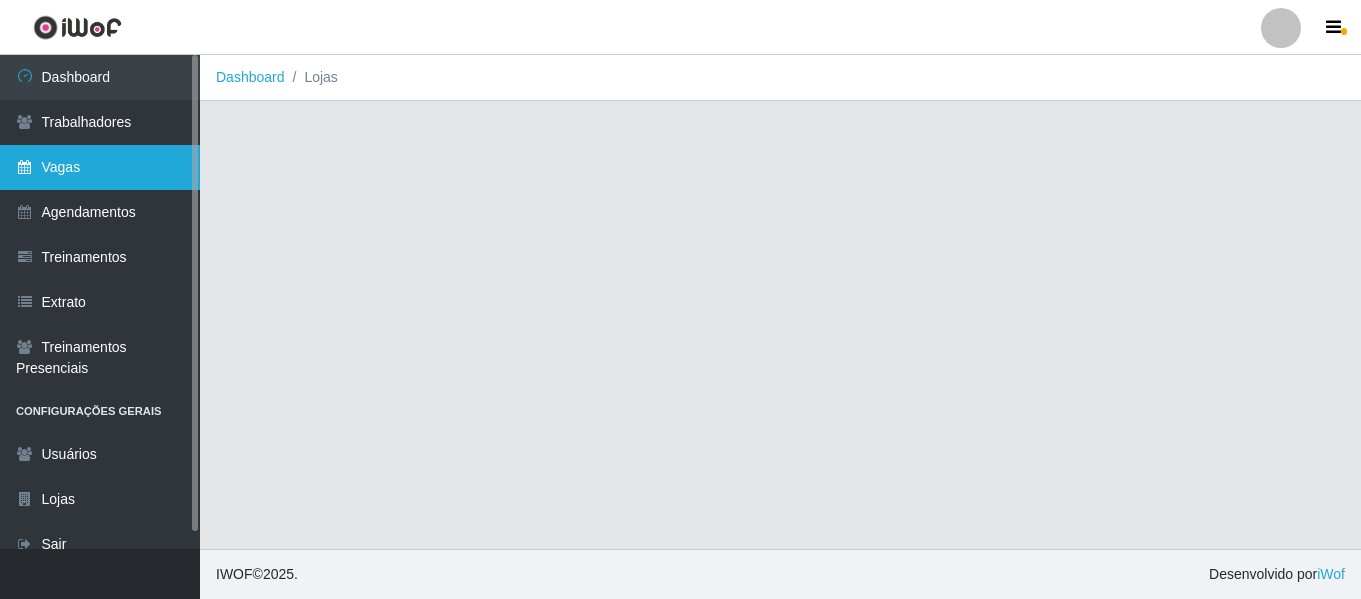 scroll, scrollTop: 0, scrollLeft: 0, axis: both 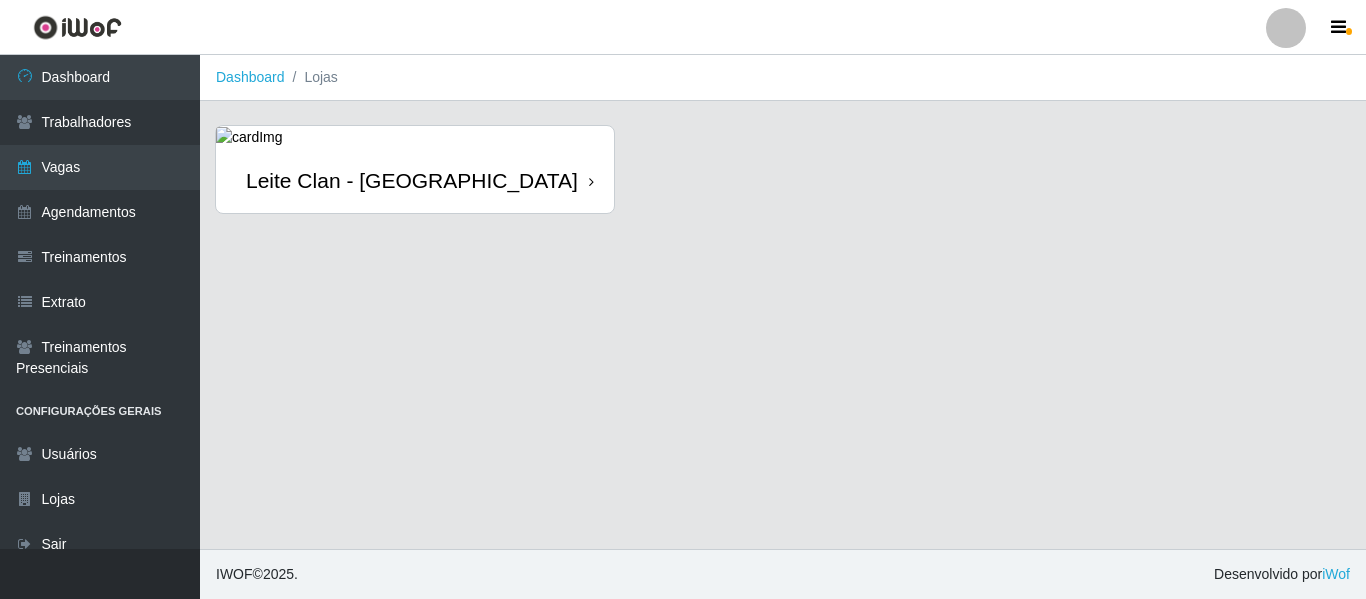 click on "Leite Clan - [GEOGRAPHIC_DATA]" at bounding box center [415, 180] 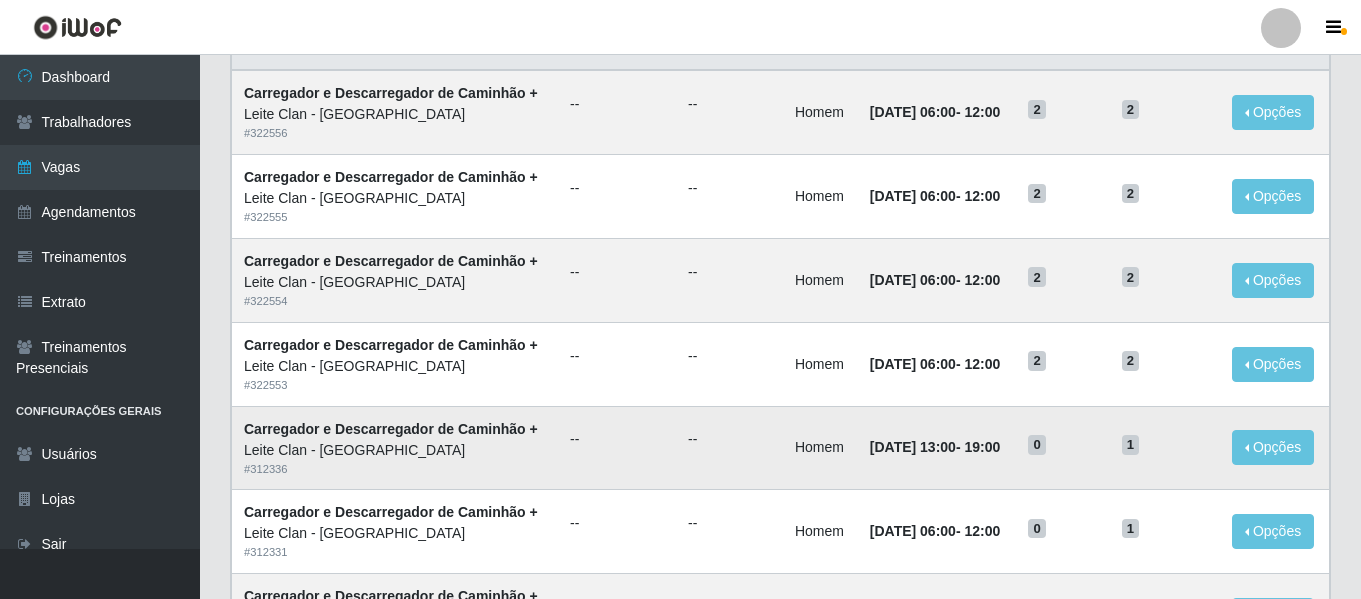 scroll, scrollTop: 96, scrollLeft: 0, axis: vertical 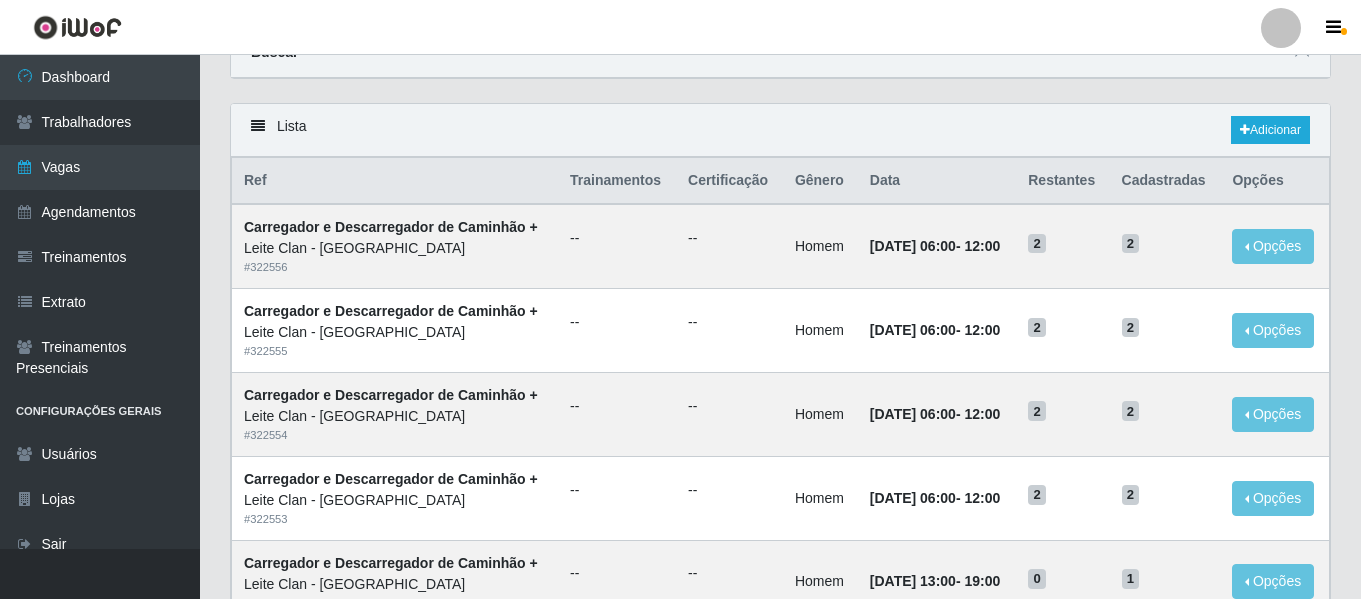 click on "Carregando...  Buscar Início em Término em Função [Selecione...] ASG ASG + Carregador e Descarregador de Caminhão Carregador e Descarregador de Caminhão + Carregador e Descarregador de Caminhão ++ Sexo do Trabalhador [Selecione...]  Confirmar" at bounding box center (780, 66) 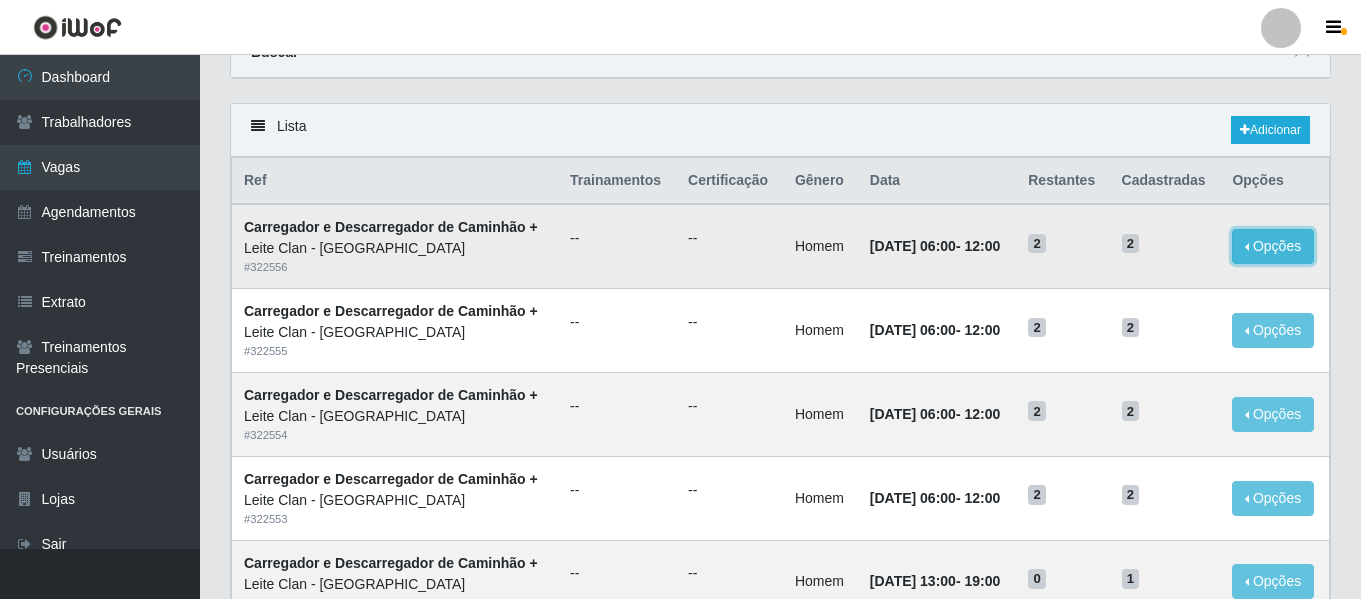 click on "Opções" at bounding box center [1273, 246] 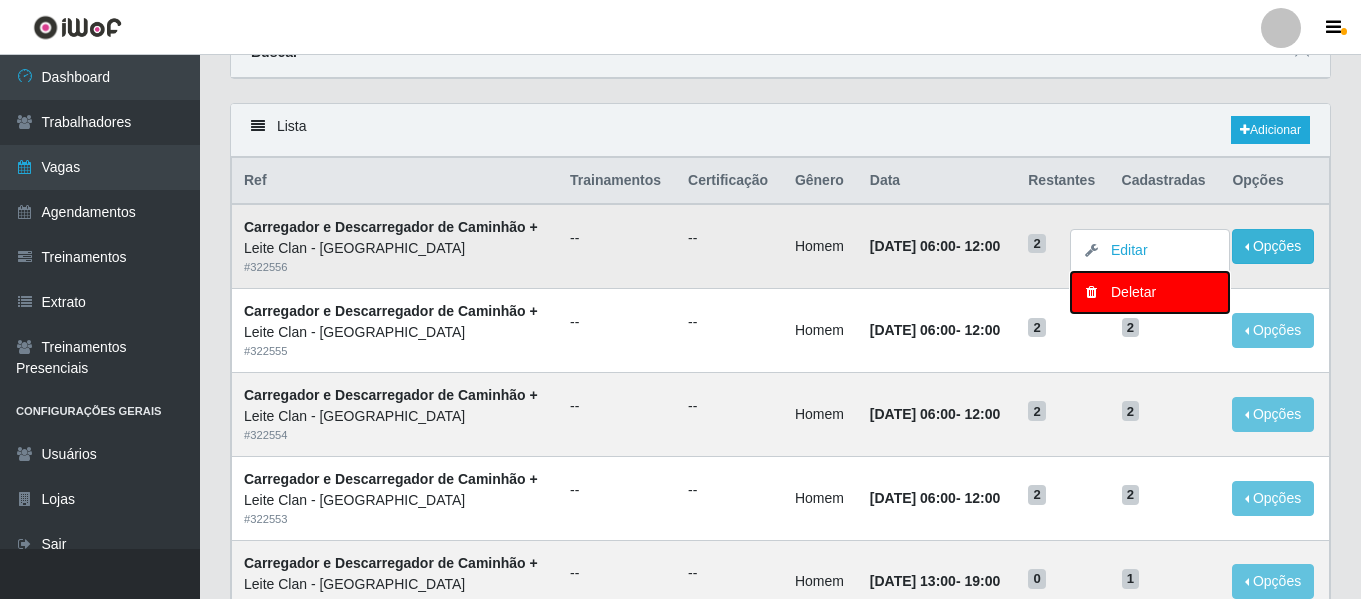 click on "Deletar" at bounding box center (1150, 292) 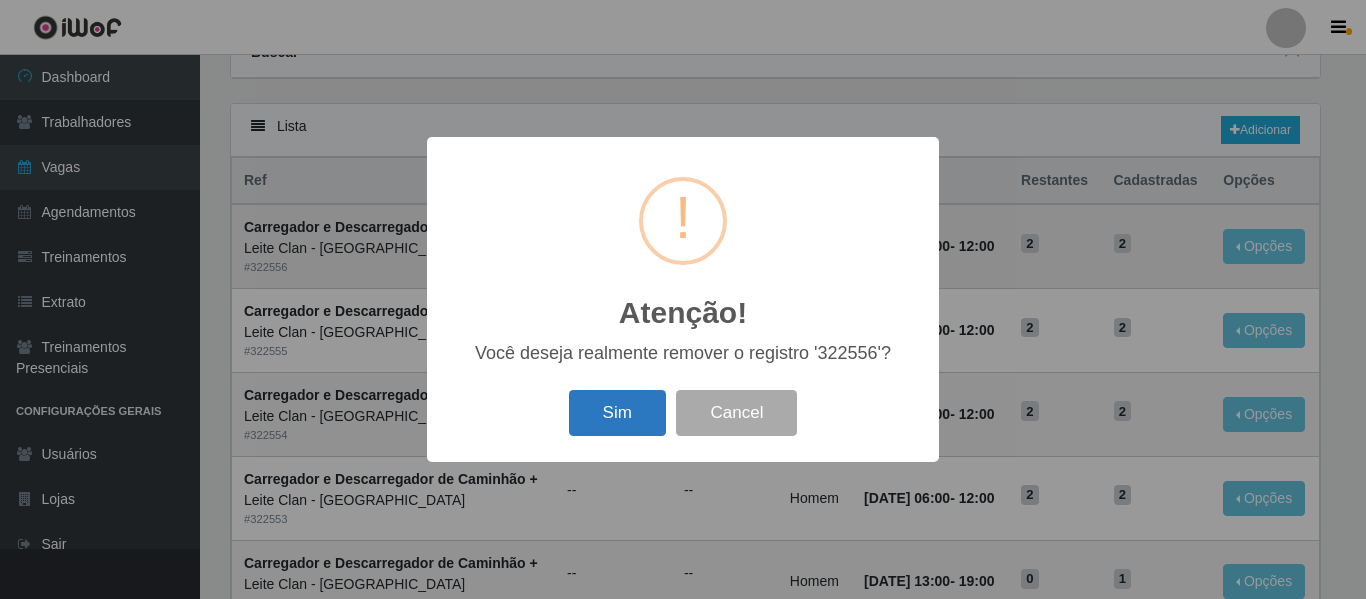 click on "Sim" at bounding box center [617, 413] 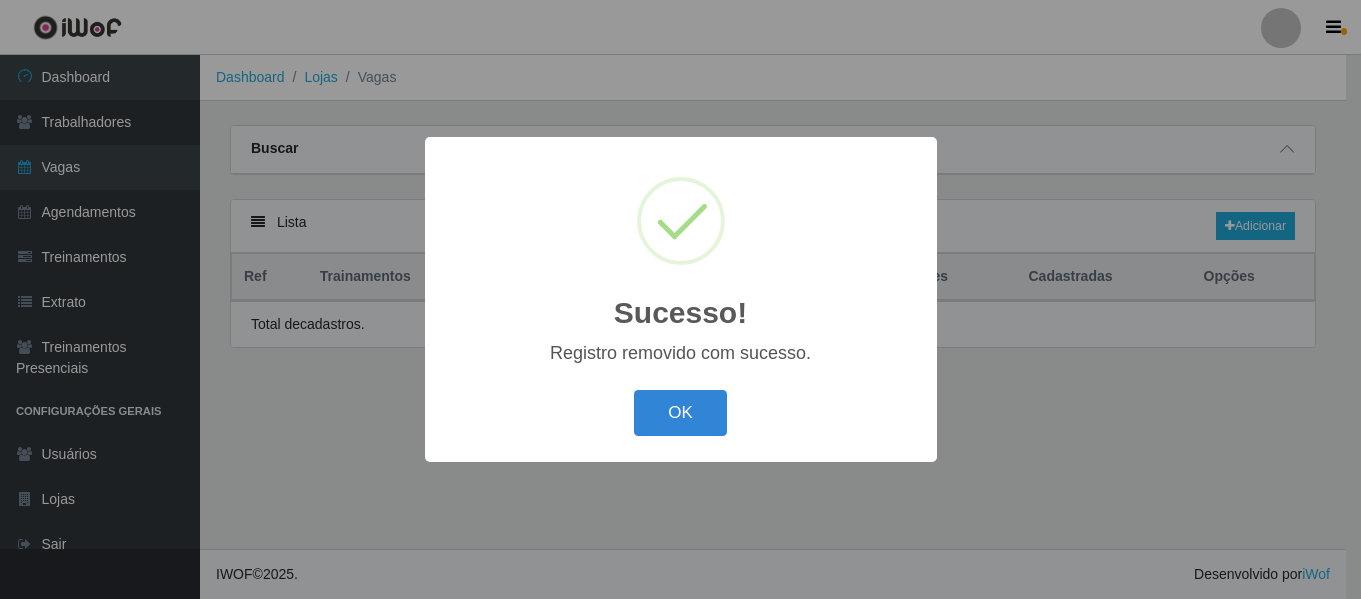scroll, scrollTop: 0, scrollLeft: 0, axis: both 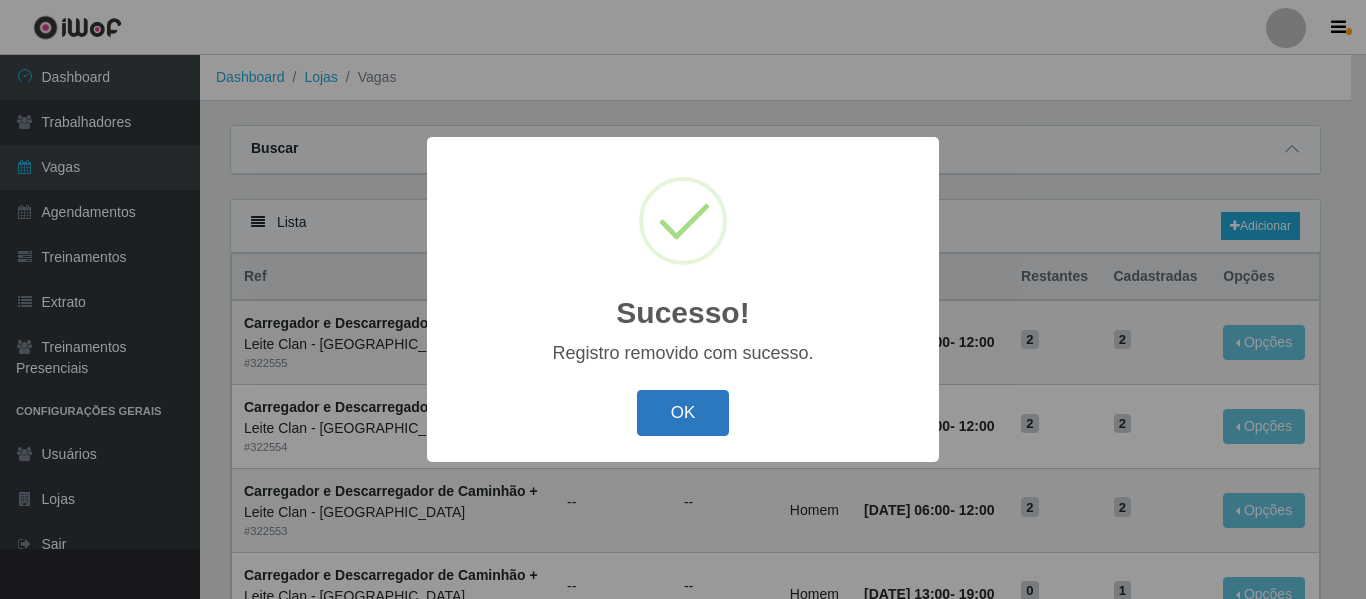 click on "OK" at bounding box center (683, 413) 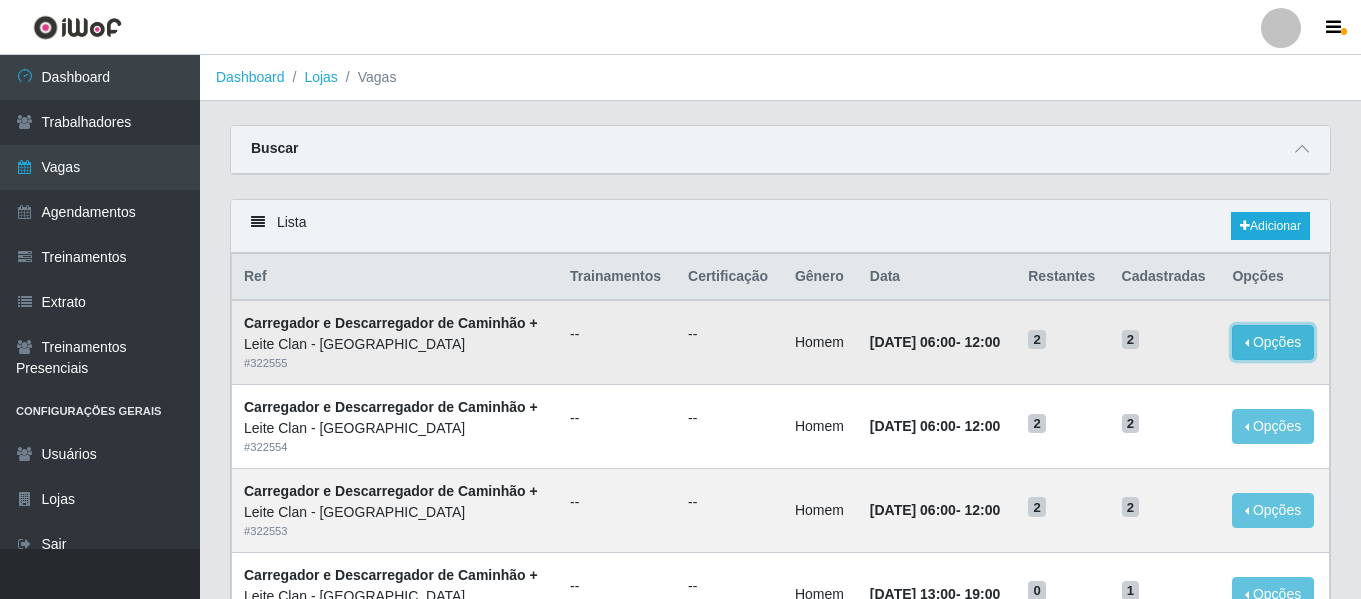 click on "Opções" at bounding box center [1273, 342] 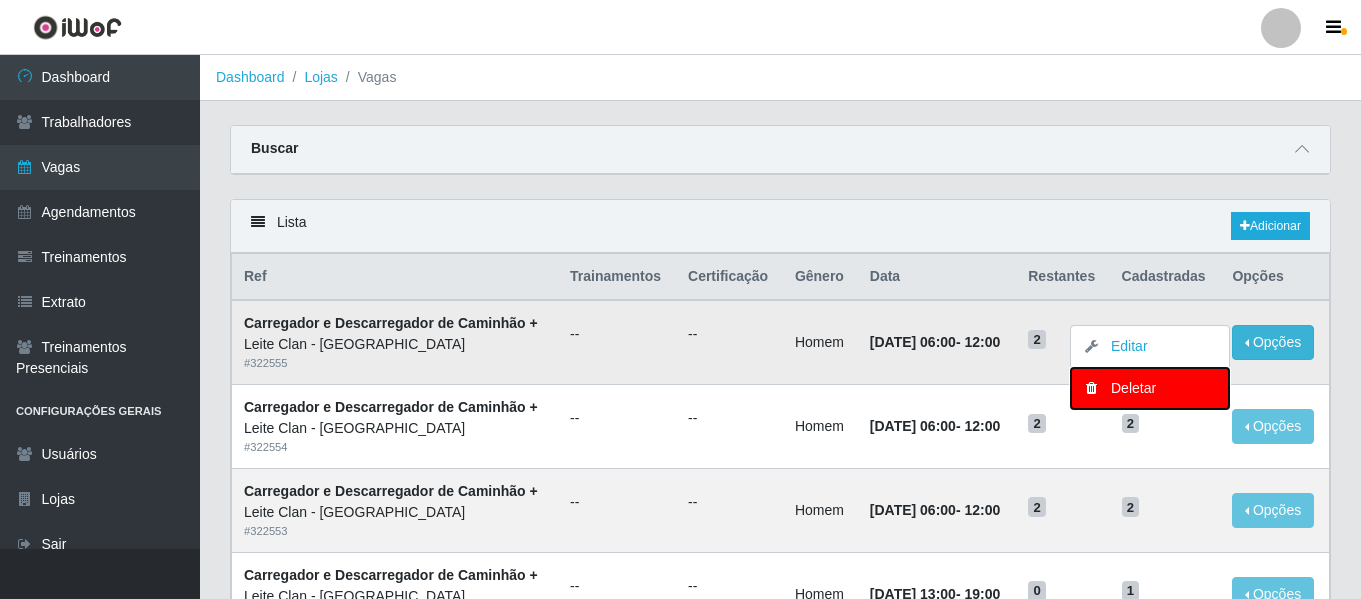 click on "Deletar" at bounding box center (1150, 388) 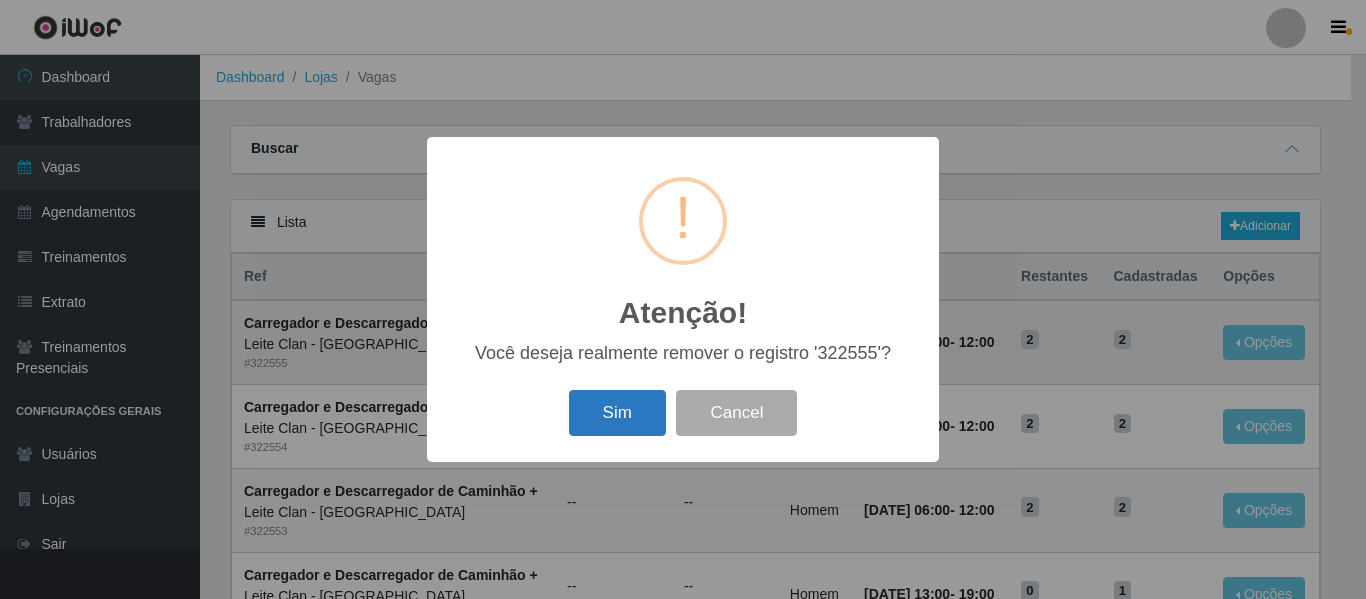 click on "Sim" at bounding box center [617, 413] 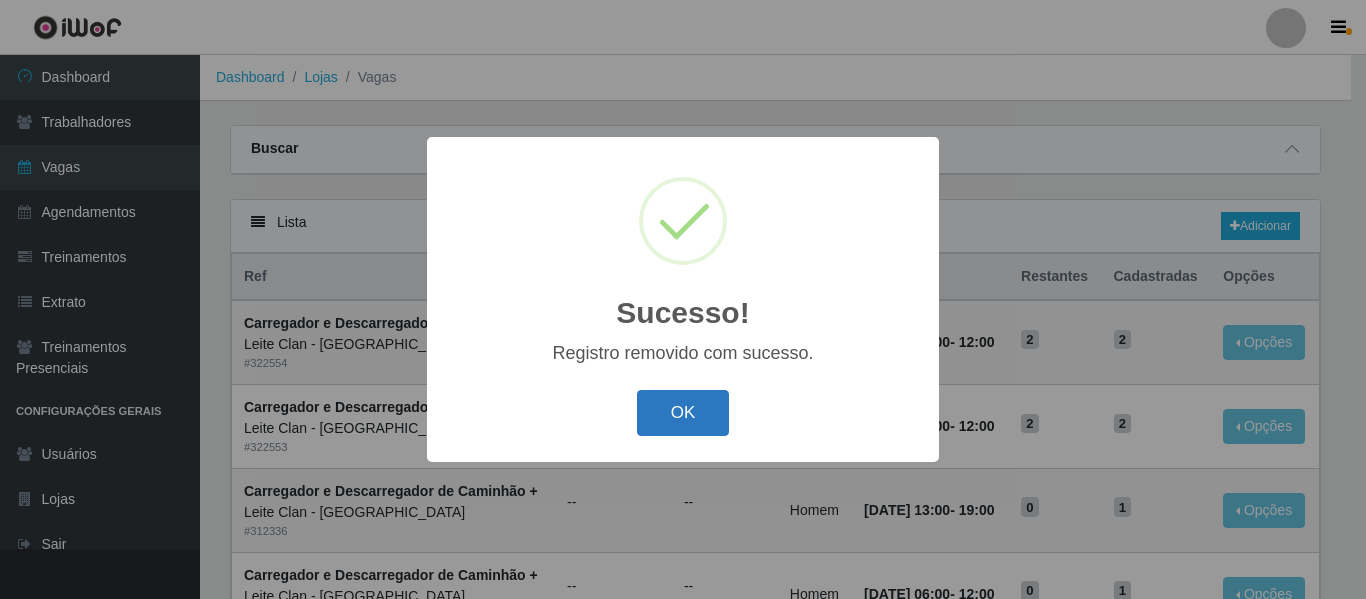 click on "OK" at bounding box center (683, 413) 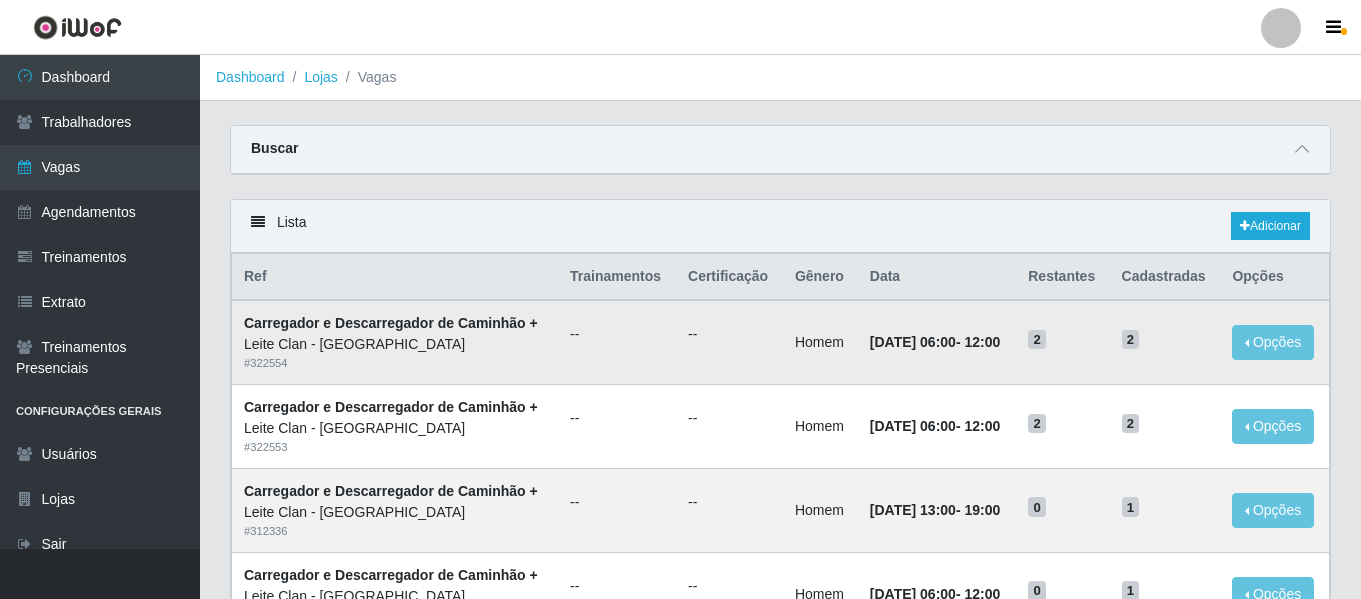 click on "2" at bounding box center [1165, 342] 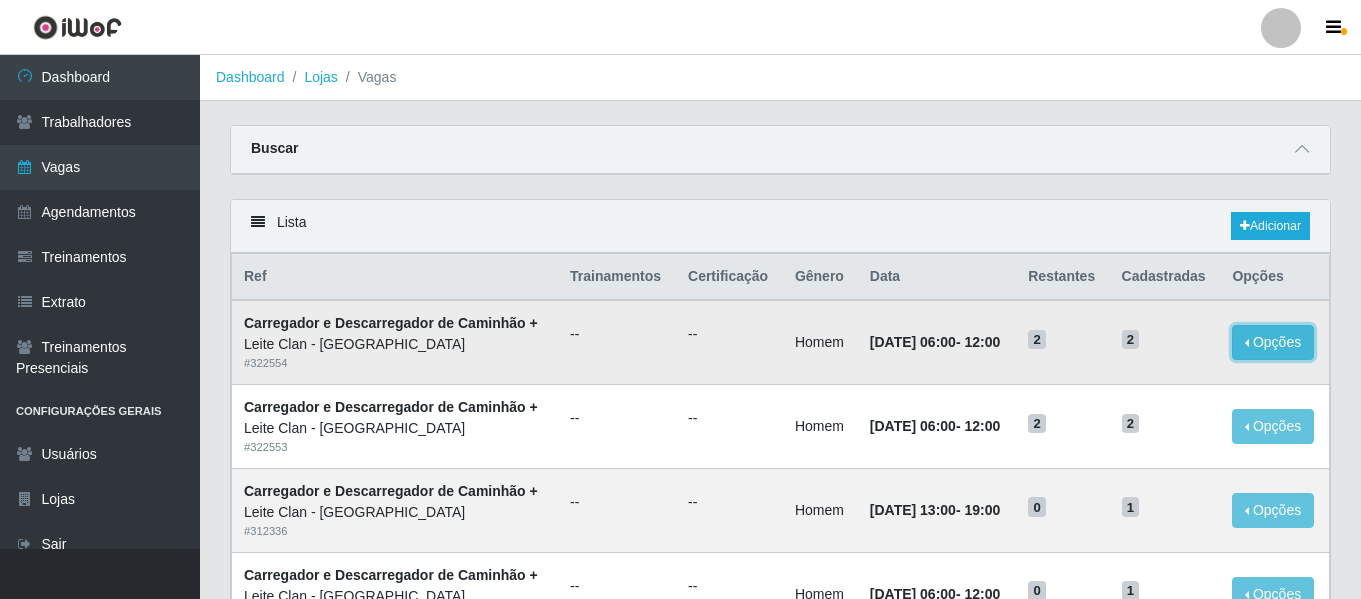 click on "Opções" at bounding box center [1273, 342] 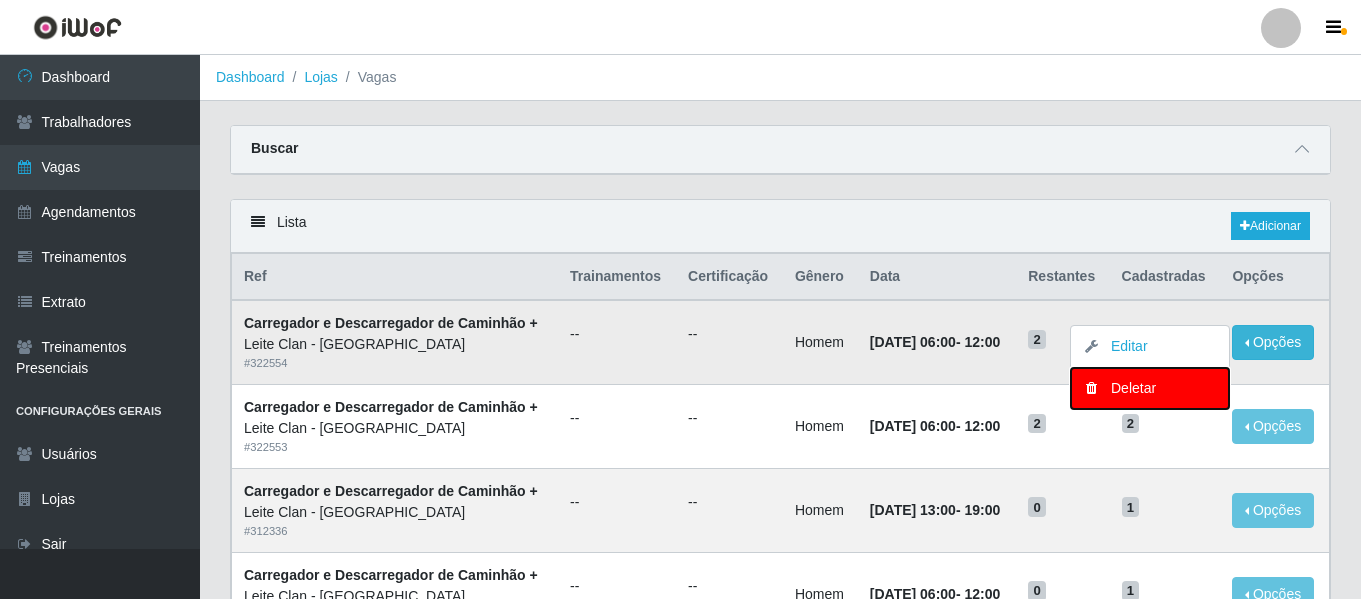 click on "Deletar" at bounding box center [1150, 388] 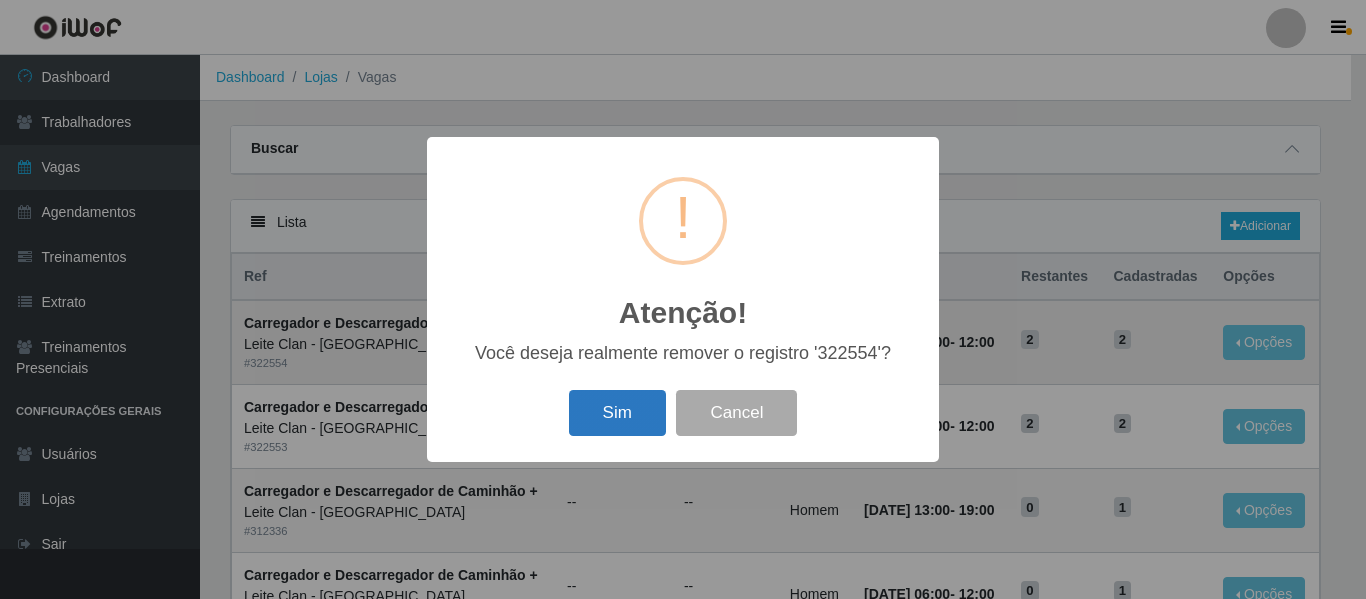 click on "Sim" at bounding box center (617, 413) 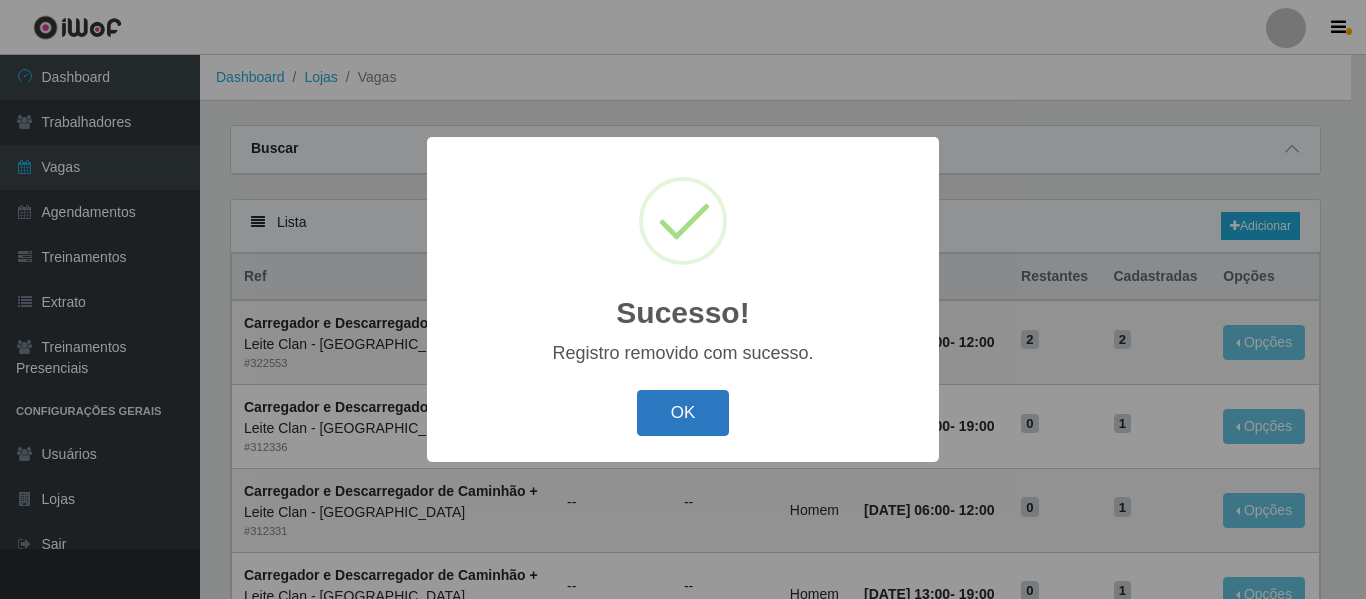click on "OK" at bounding box center [683, 413] 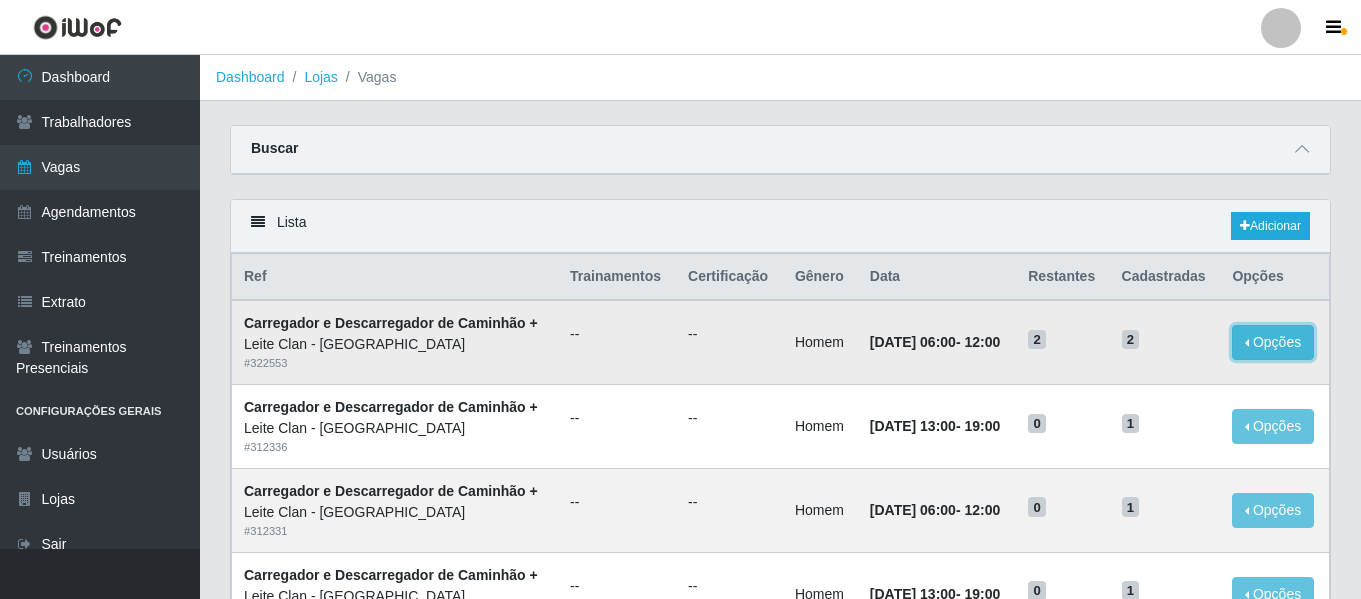 click on "Opções" at bounding box center (1273, 342) 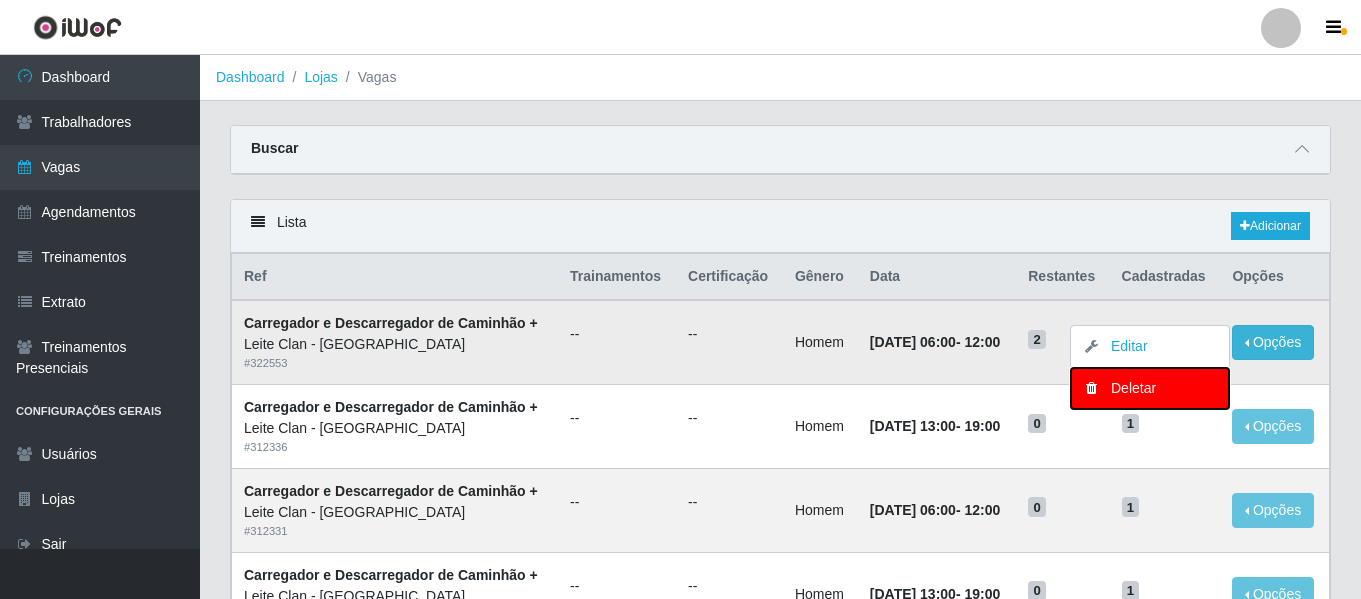 click on "Deletar" at bounding box center (1150, 388) 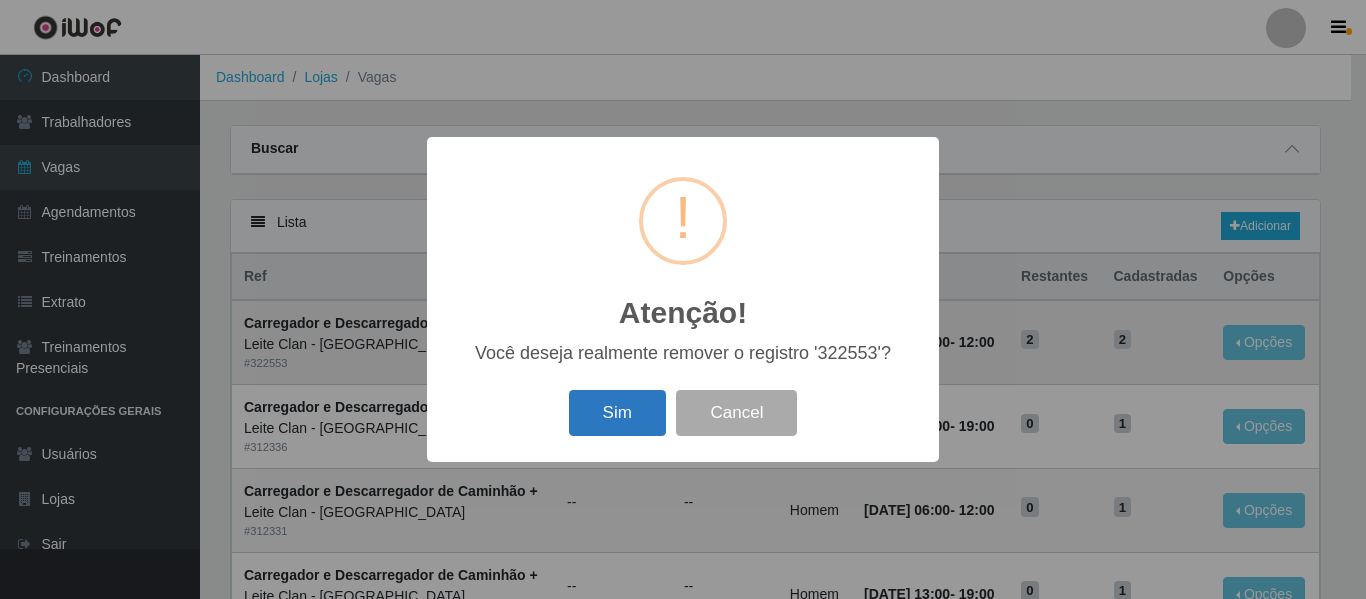 click on "Sim" at bounding box center [617, 413] 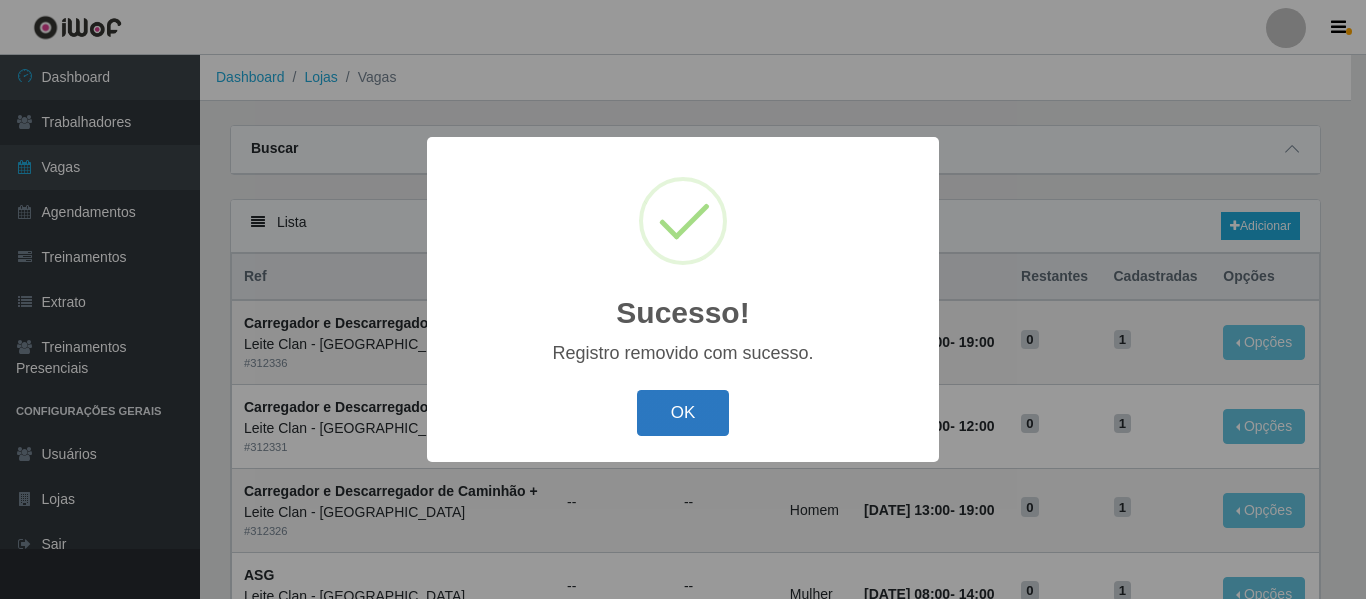 click on "OK" at bounding box center [683, 413] 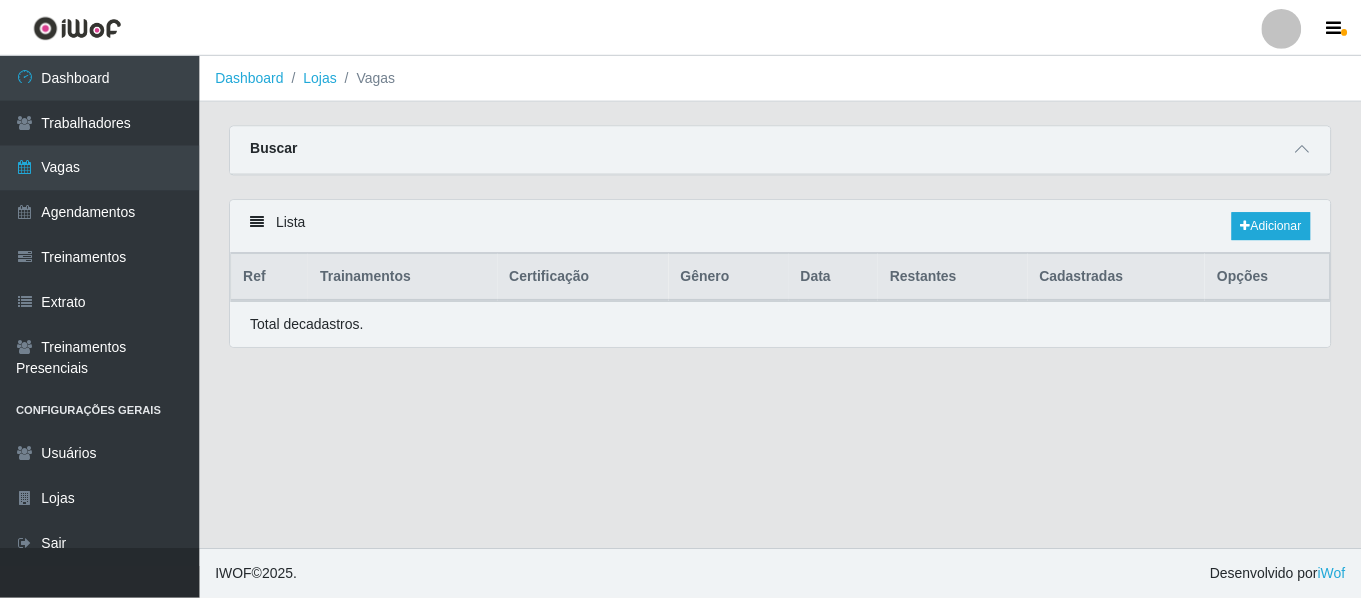scroll, scrollTop: 0, scrollLeft: 0, axis: both 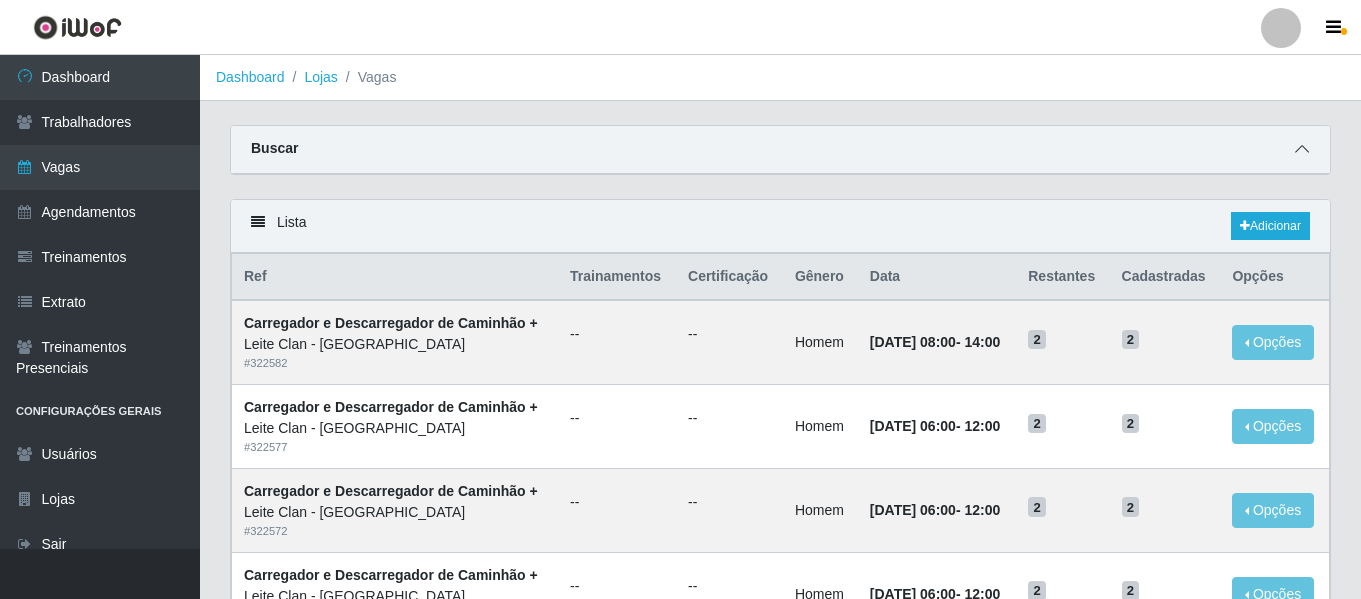 click at bounding box center [1302, 149] 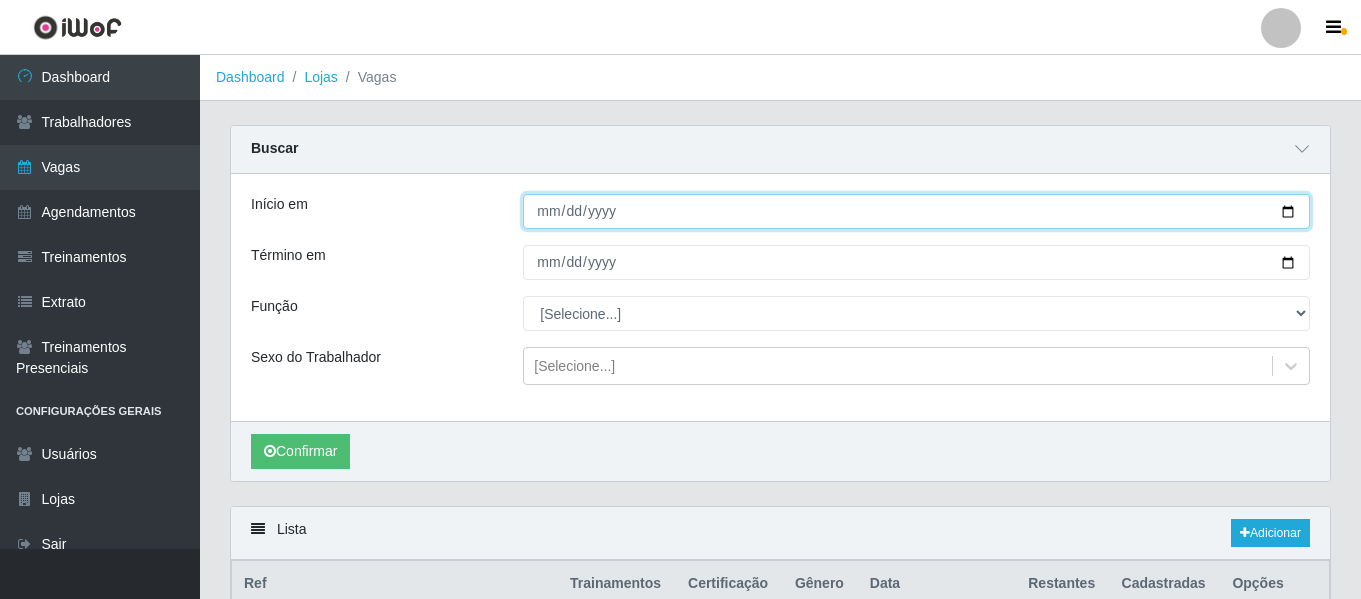 click on "Início em" at bounding box center (916, 211) 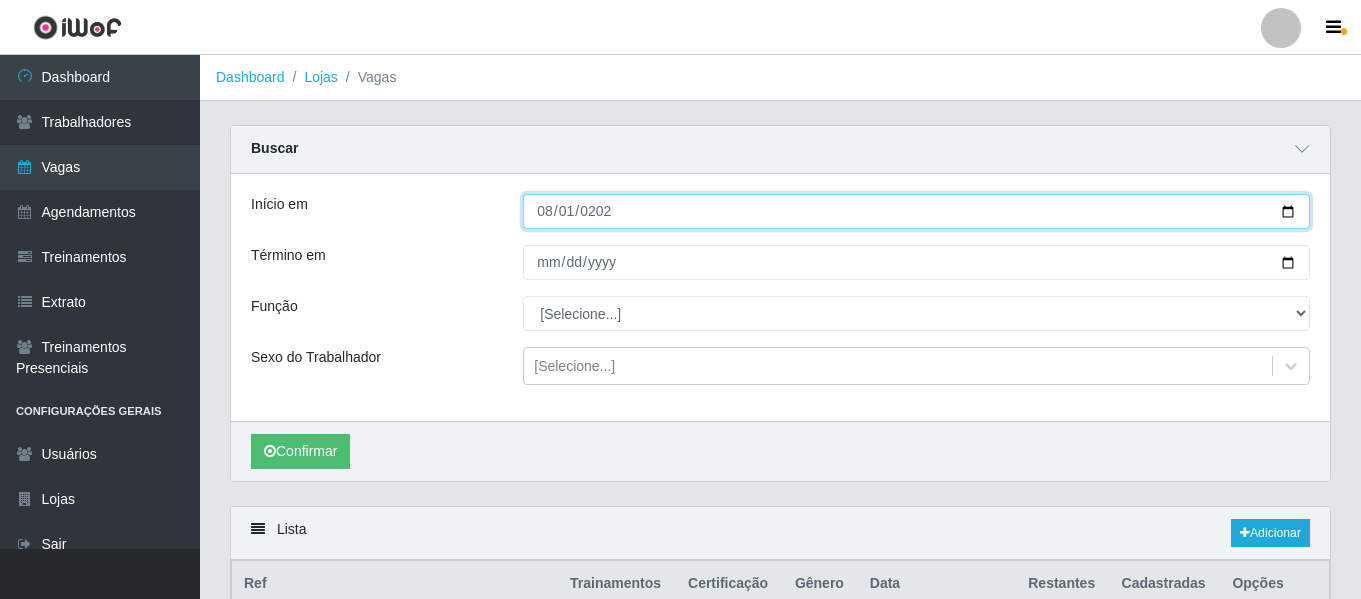 type on "2025-08-01" 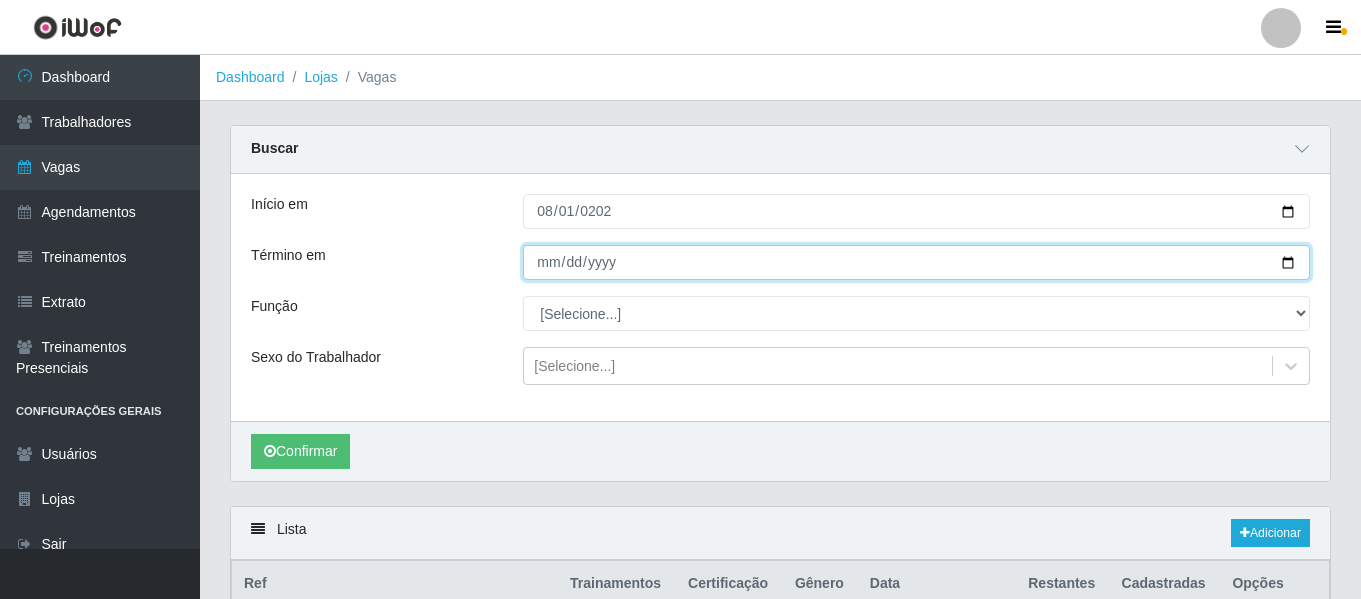 click on "Término em" at bounding box center (916, 262) 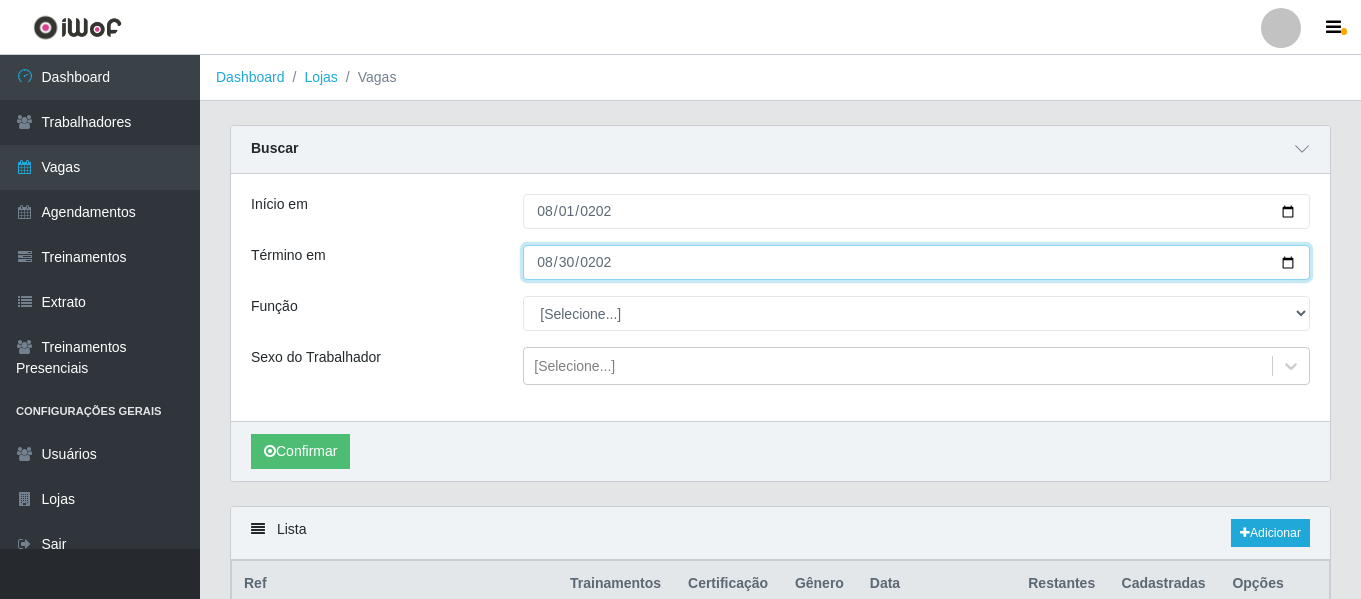 type on "2025-08-30" 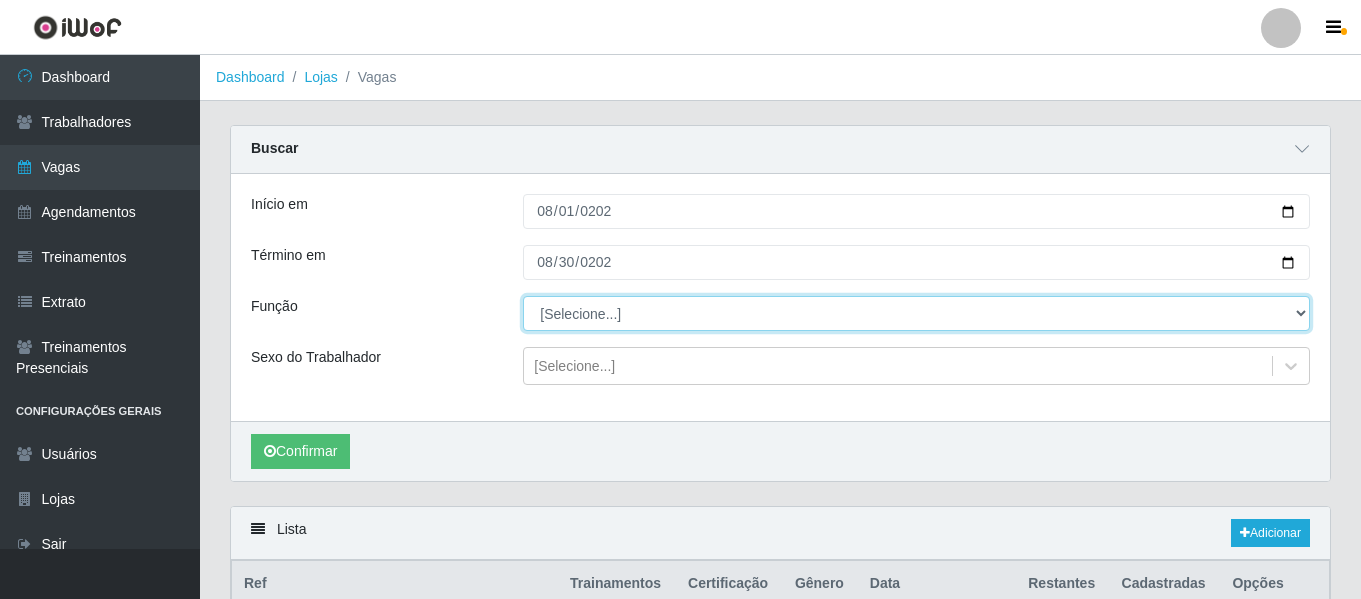 click on "[Selecione...] ASG ASG + Carregador e Descarregador de Caminhão Carregador e Descarregador de Caminhão + Carregador e Descarregador de Caminhão ++" at bounding box center (916, 313) 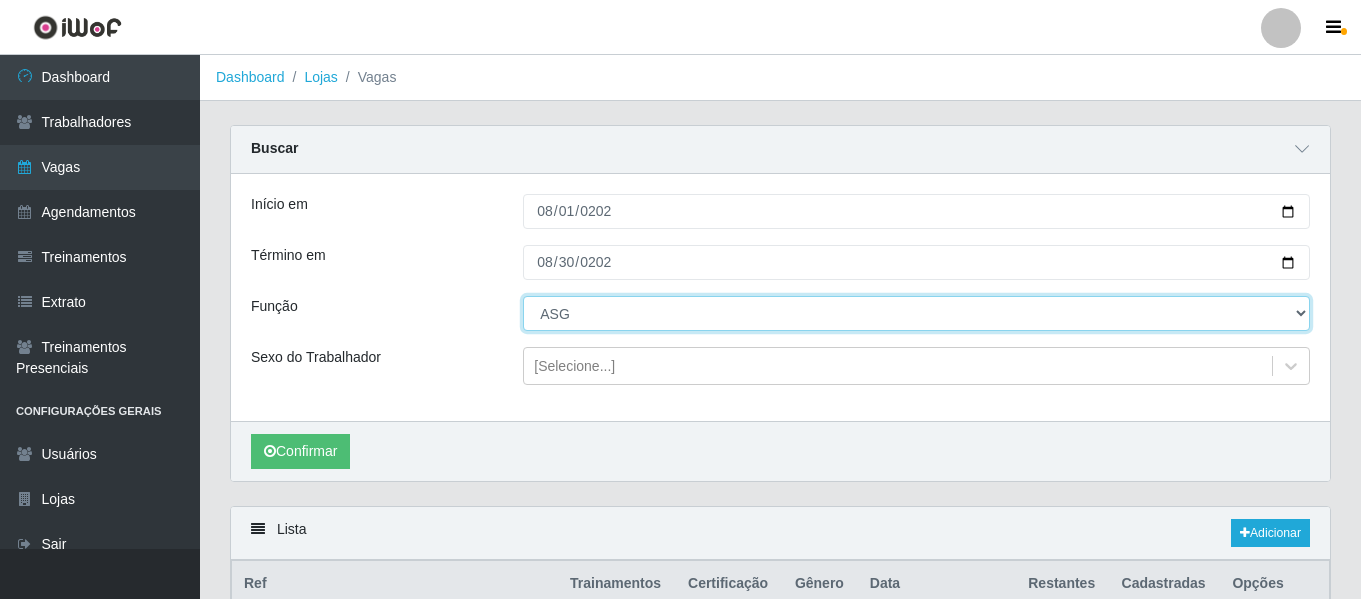 click on "[Selecione...] ASG ASG + Carregador e Descarregador de Caminhão Carregador e Descarregador de Caminhão + Carregador e Descarregador de Caminhão ++" at bounding box center (916, 313) 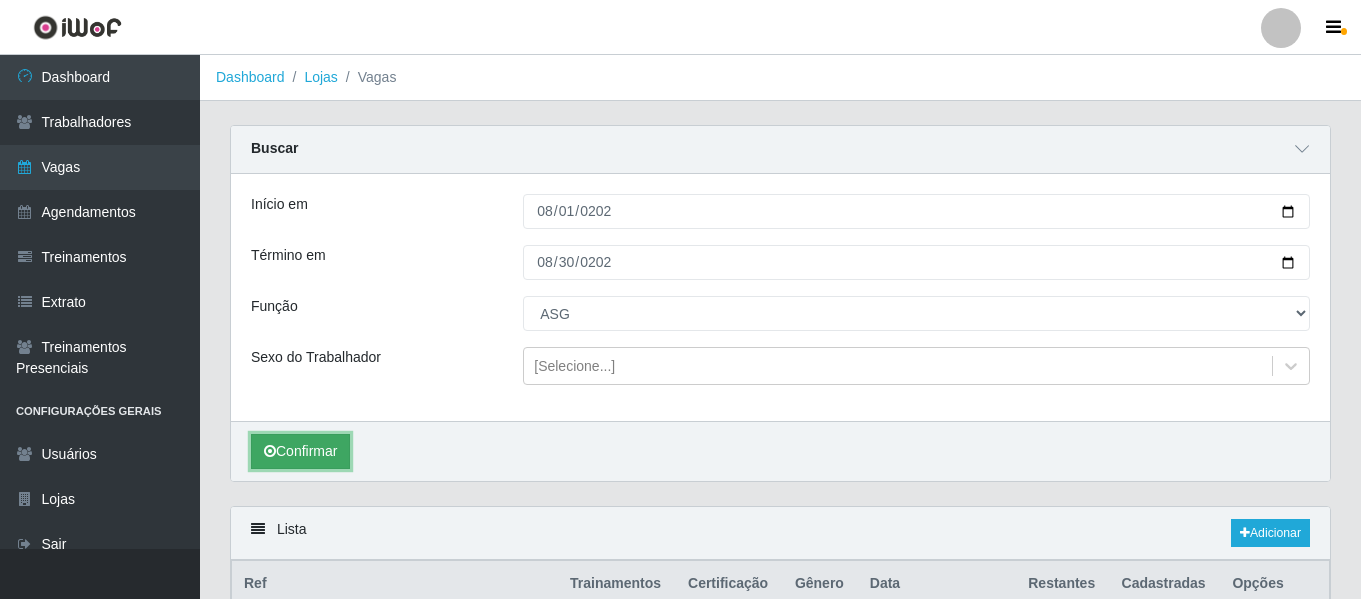 click on "Confirmar" at bounding box center [300, 451] 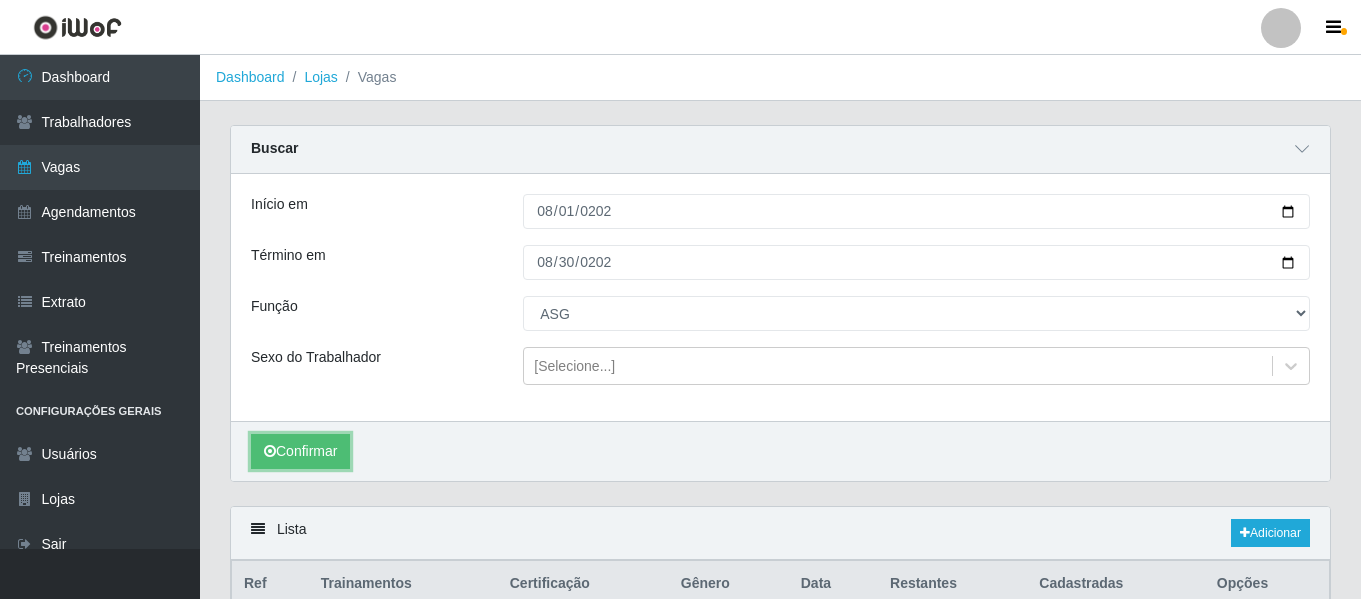 scroll, scrollTop: 131, scrollLeft: 0, axis: vertical 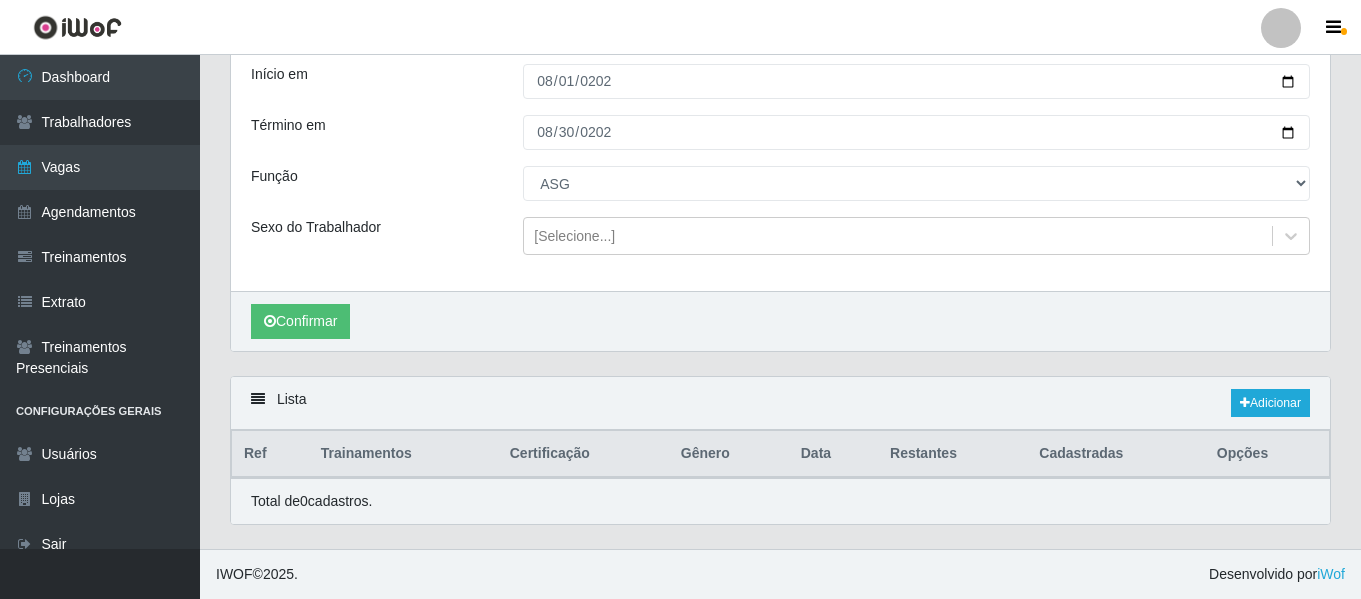 click on "Lista  Adicionar" at bounding box center (780, 403) 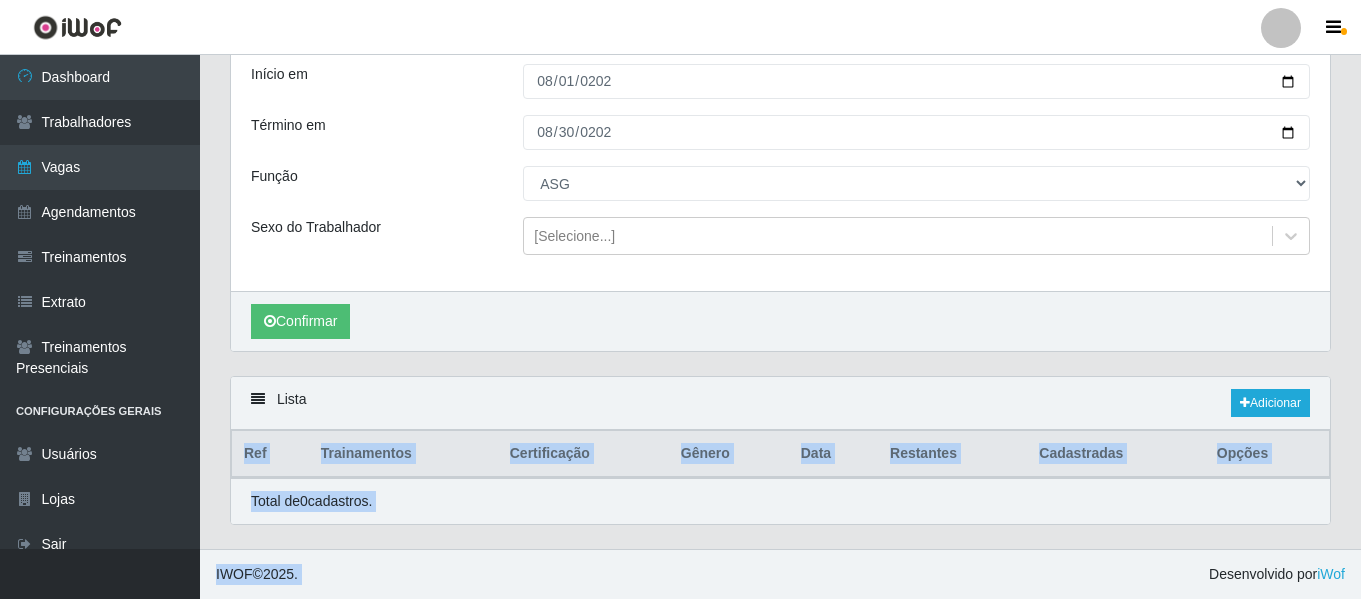 drag, startPoint x: 514, startPoint y: 394, endPoint x: 982, endPoint y: 646, distance: 531.5336 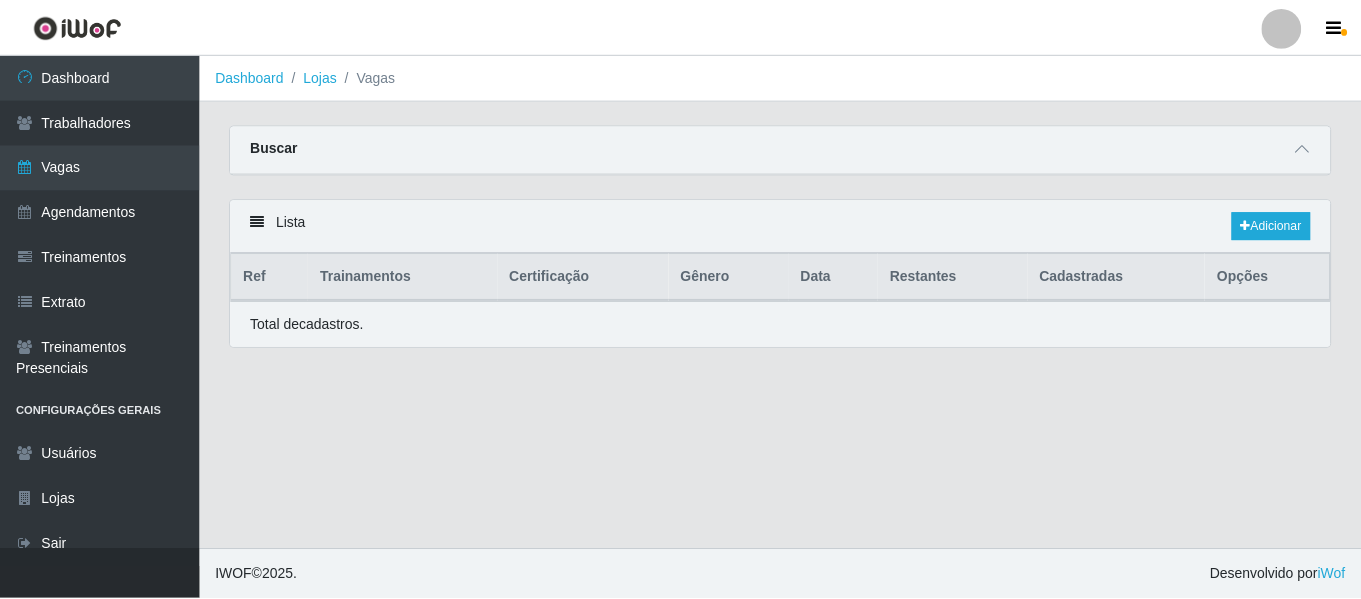 scroll, scrollTop: 0, scrollLeft: 0, axis: both 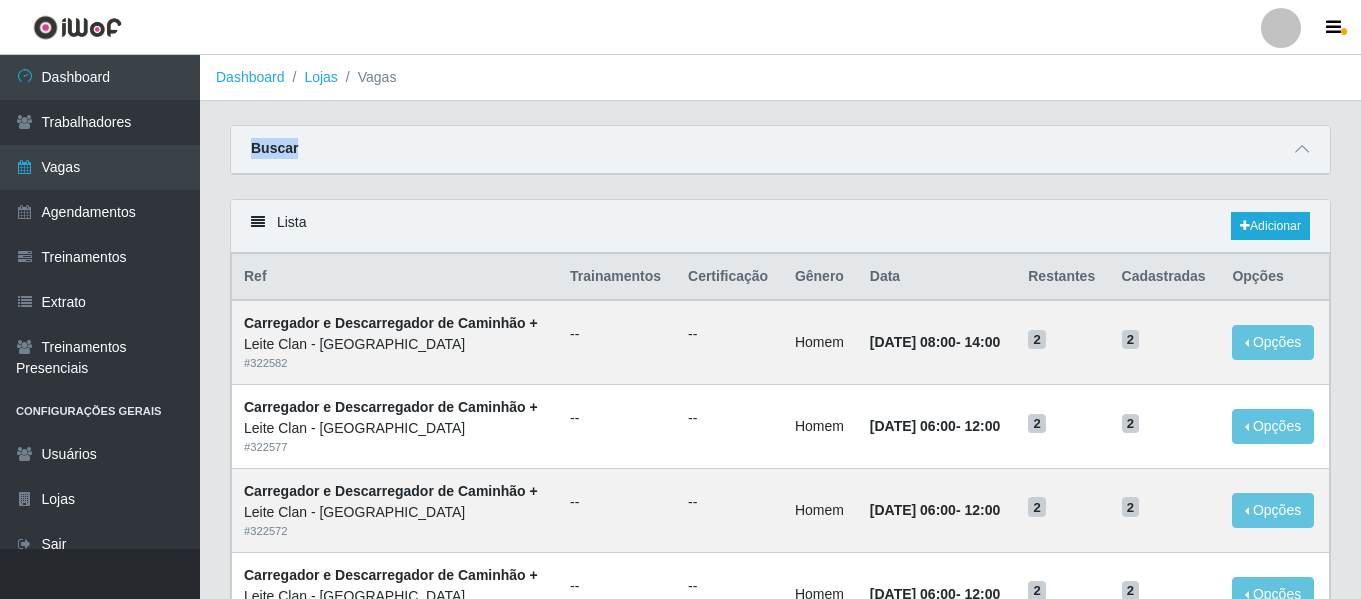 drag, startPoint x: 1365, startPoint y: 145, endPoint x: 1365, endPoint y: 99, distance: 46 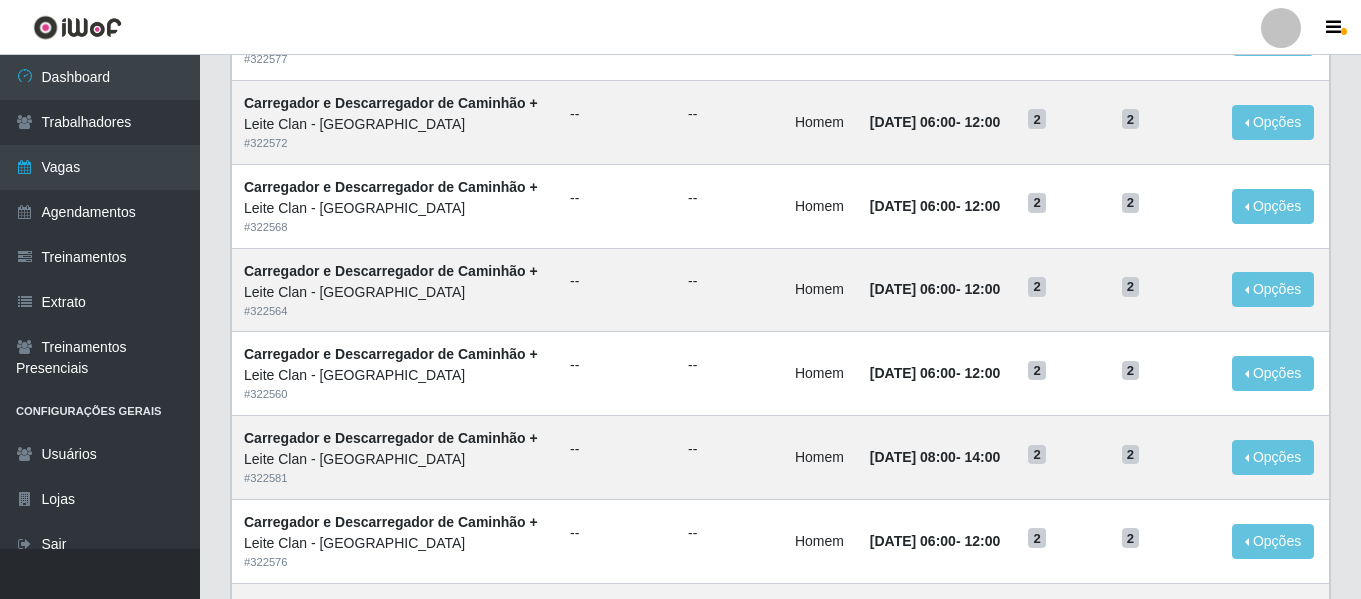 scroll, scrollTop: 357, scrollLeft: 0, axis: vertical 